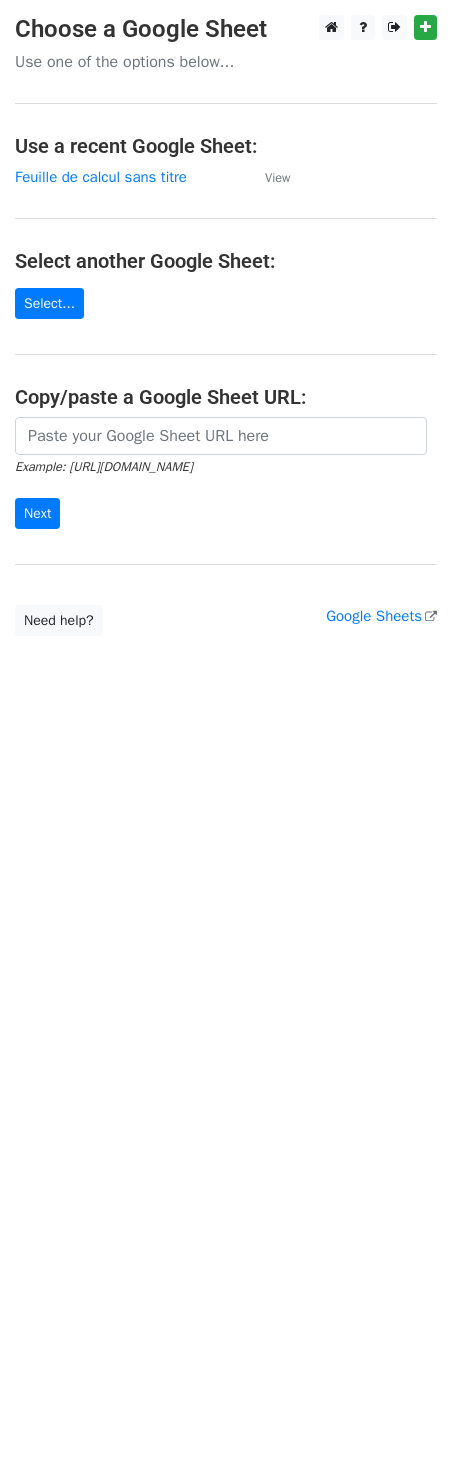 scroll, scrollTop: 0, scrollLeft: 0, axis: both 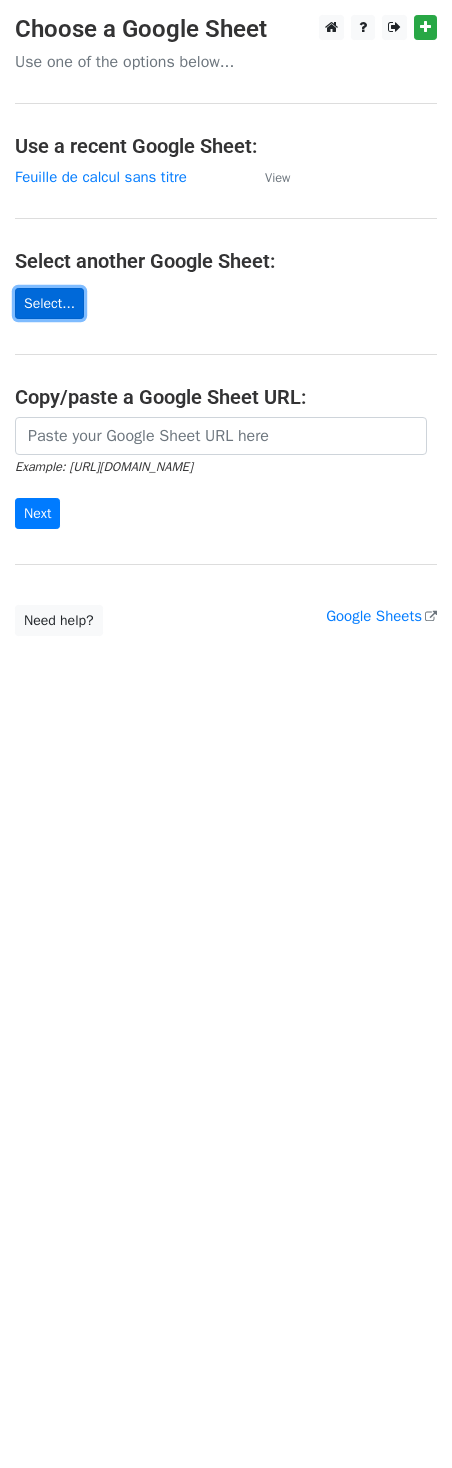 click on "Select..." at bounding box center (49, 303) 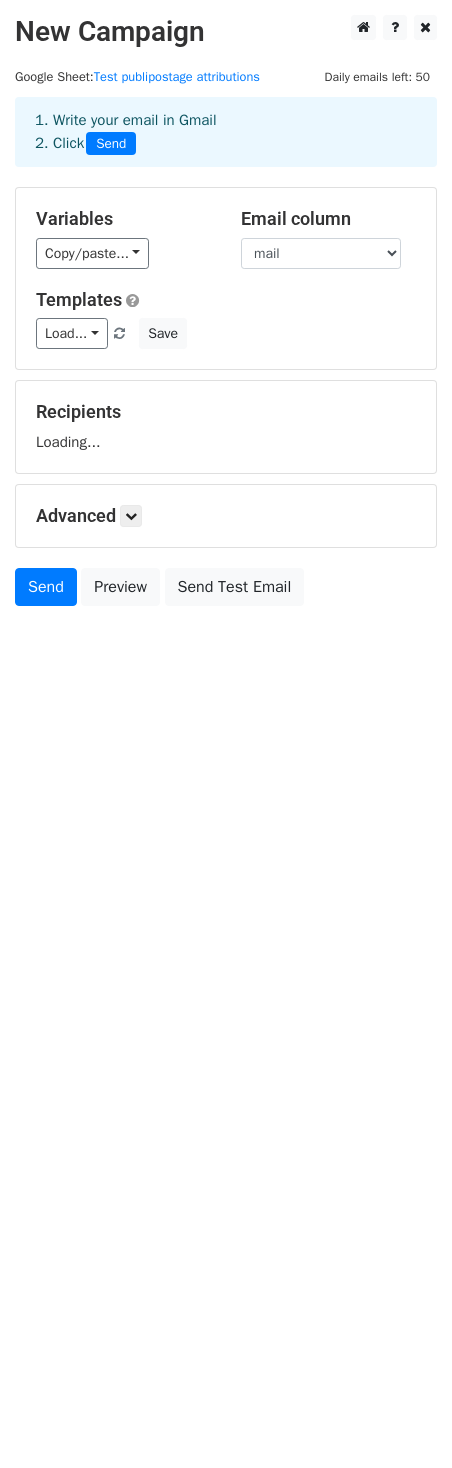 scroll, scrollTop: 0, scrollLeft: 0, axis: both 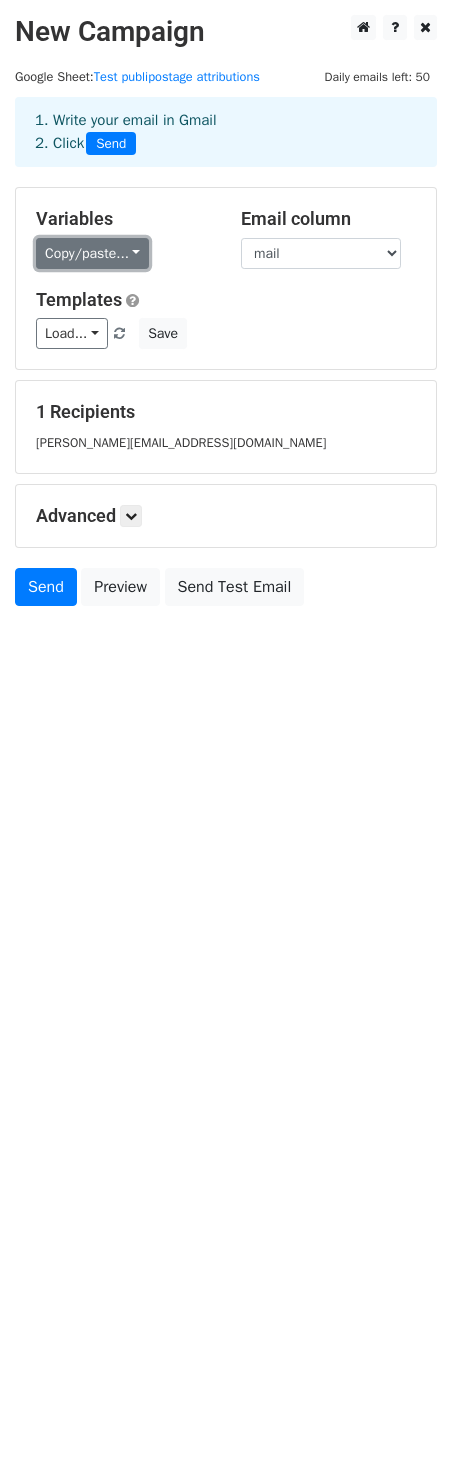 click on "Copy/paste..." at bounding box center [92, 253] 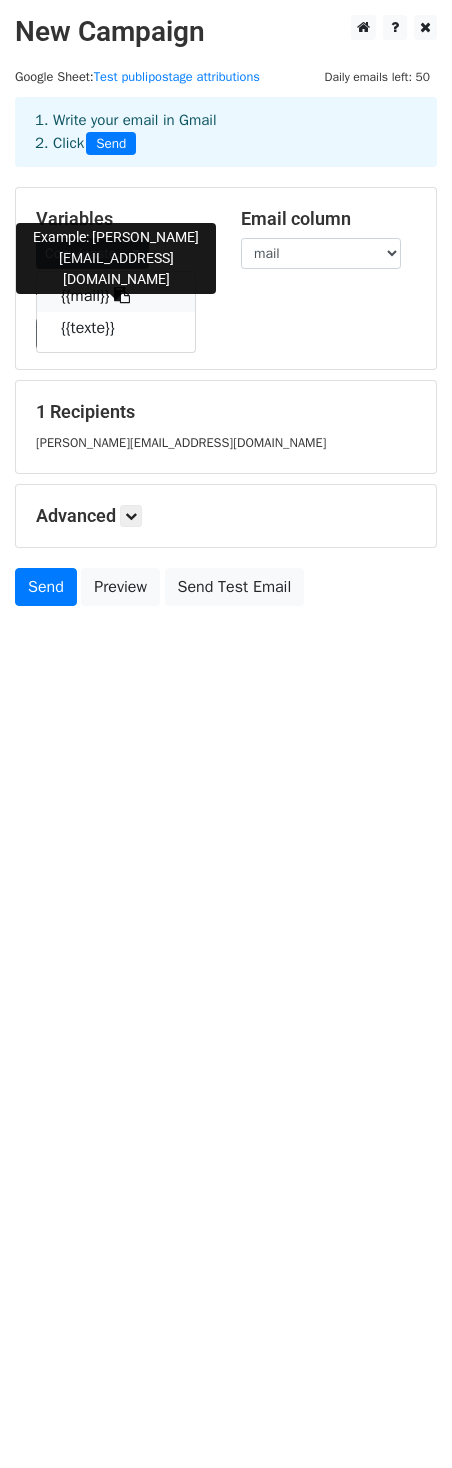 click on "{{mail}}" at bounding box center (116, 296) 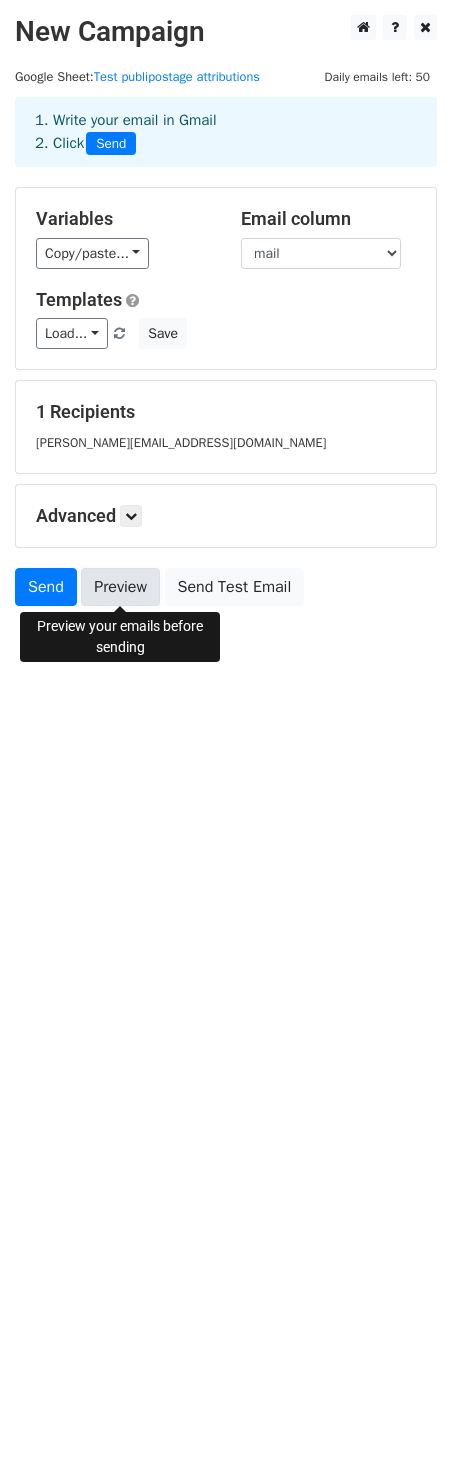 click on "Preview" at bounding box center (120, 587) 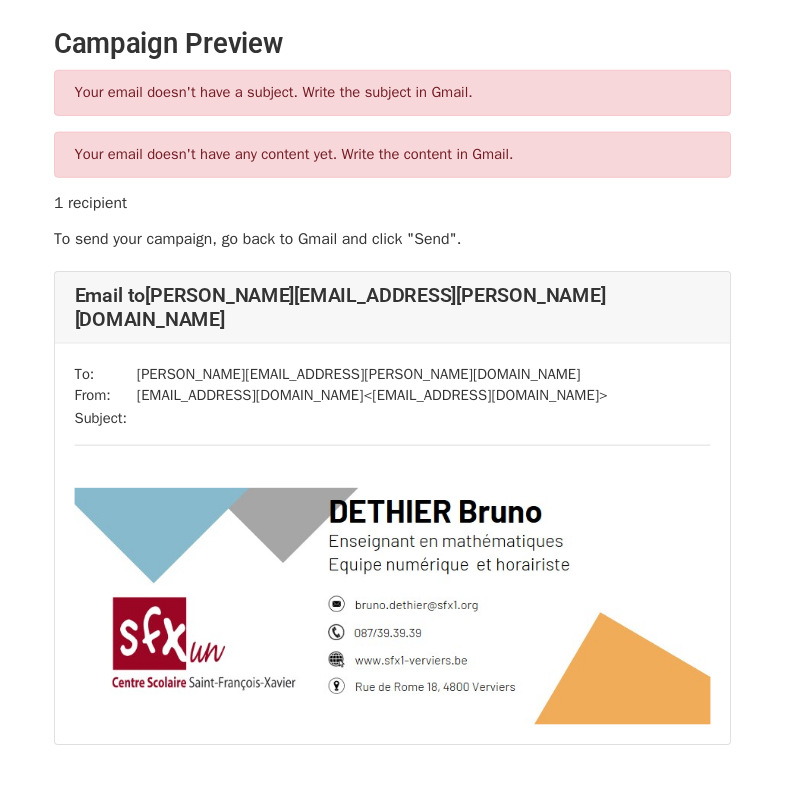scroll, scrollTop: 0, scrollLeft: 0, axis: both 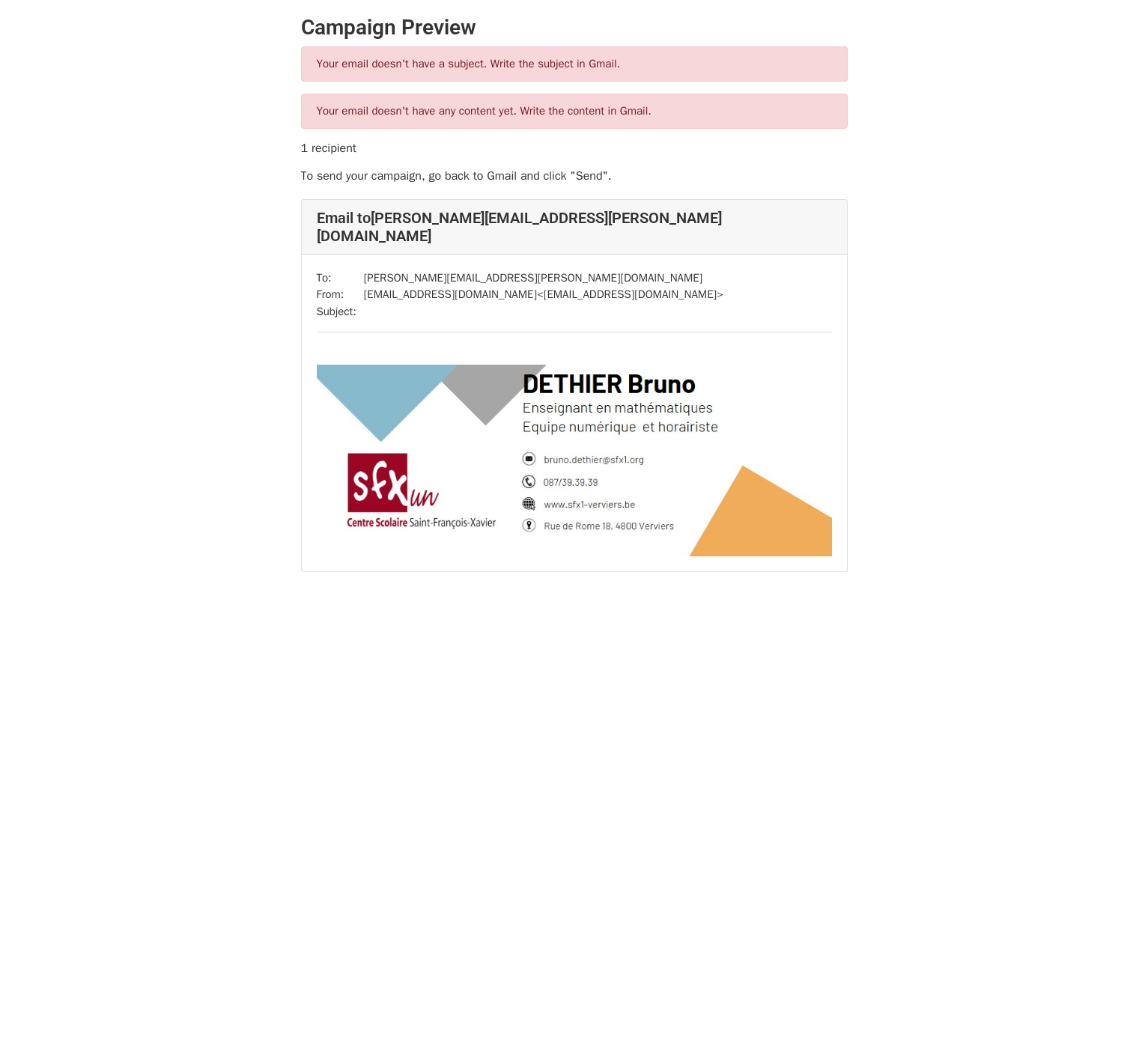 click on "Your email doesn't have a subject. Write the subject in Gmail." at bounding box center (574, 64) 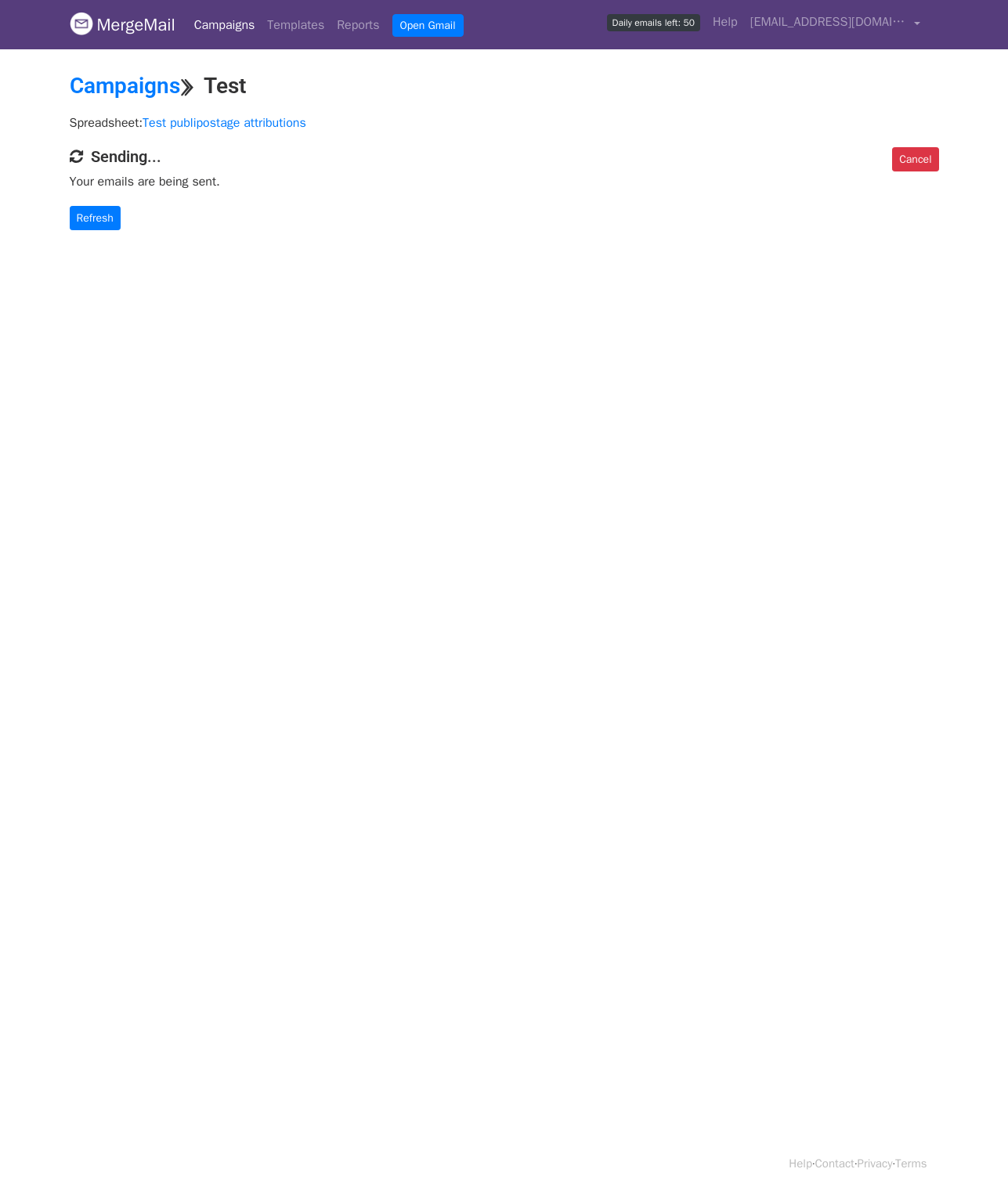 scroll, scrollTop: 0, scrollLeft: 0, axis: both 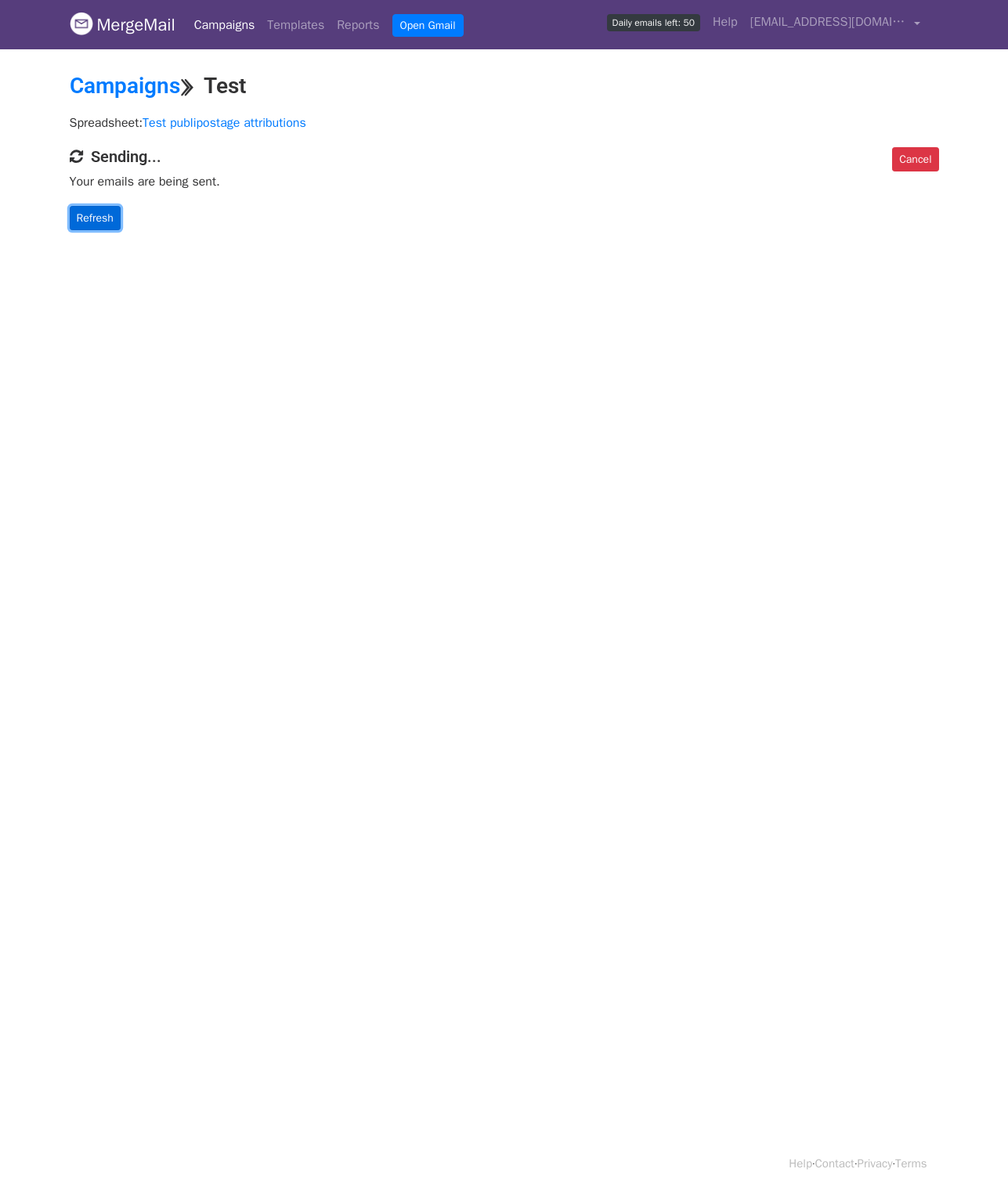 click on "Refresh" at bounding box center [95, 218] 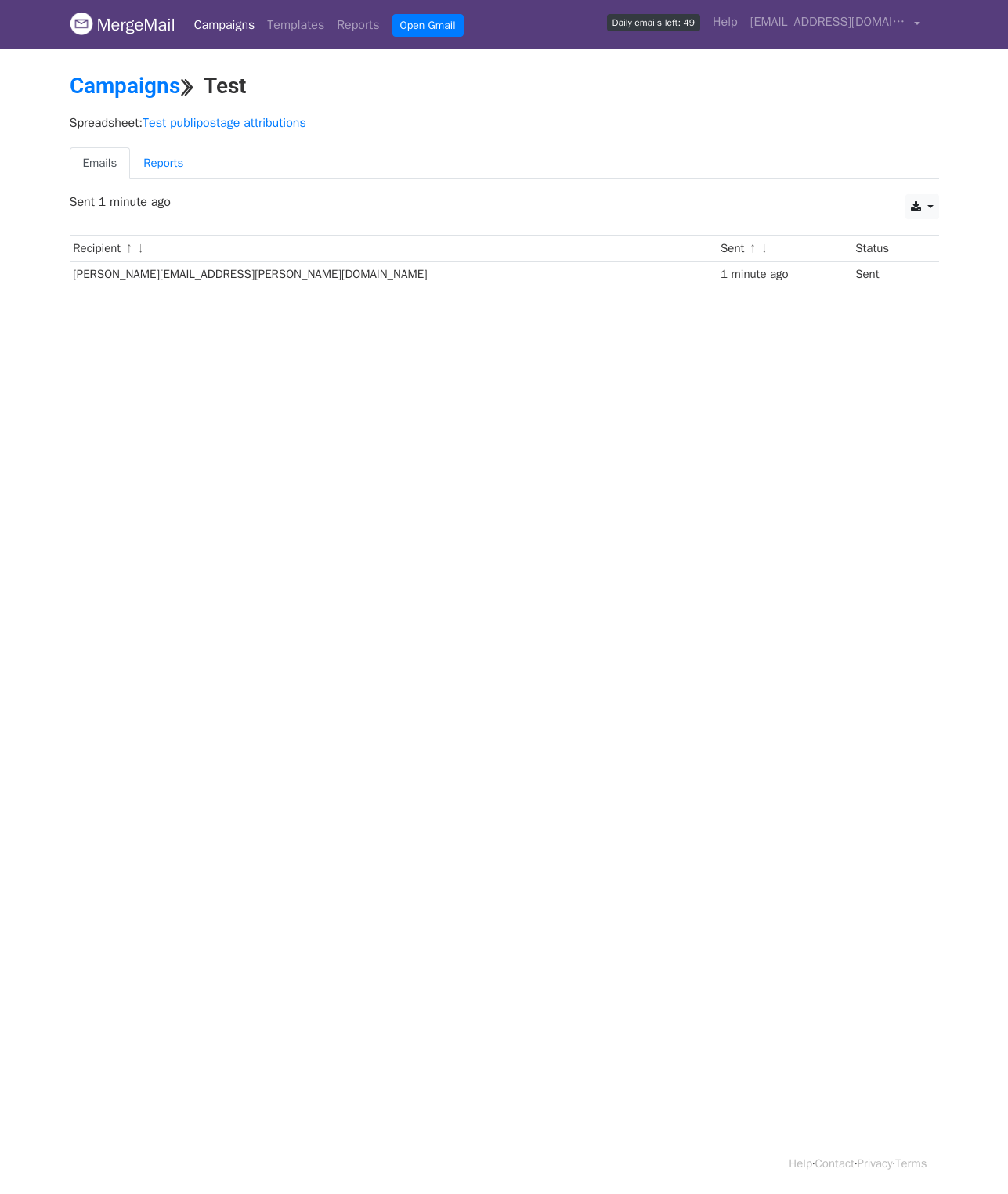 scroll, scrollTop: 0, scrollLeft: 0, axis: both 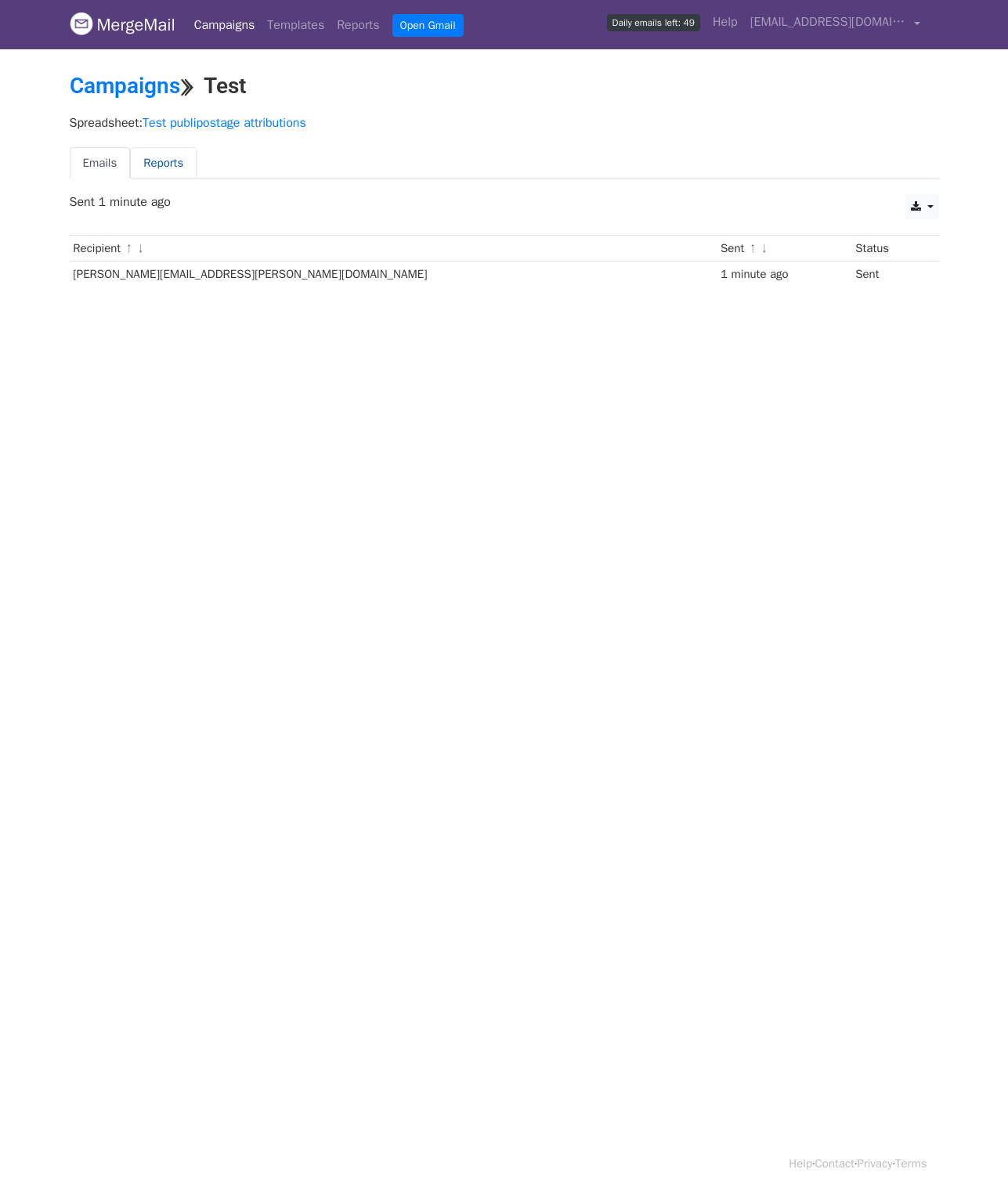 click on "Reports" at bounding box center [163, 163] 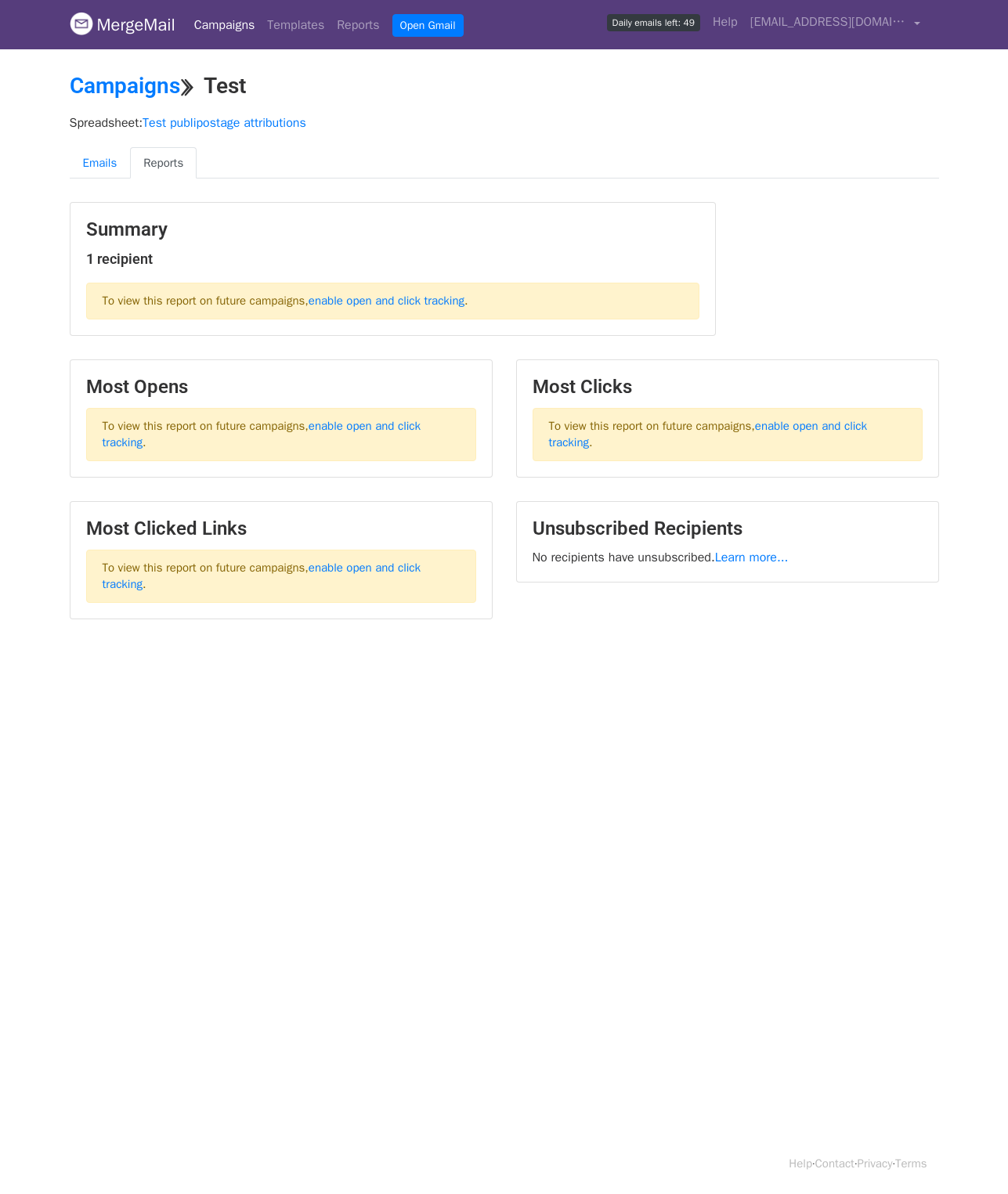 scroll, scrollTop: 0, scrollLeft: 0, axis: both 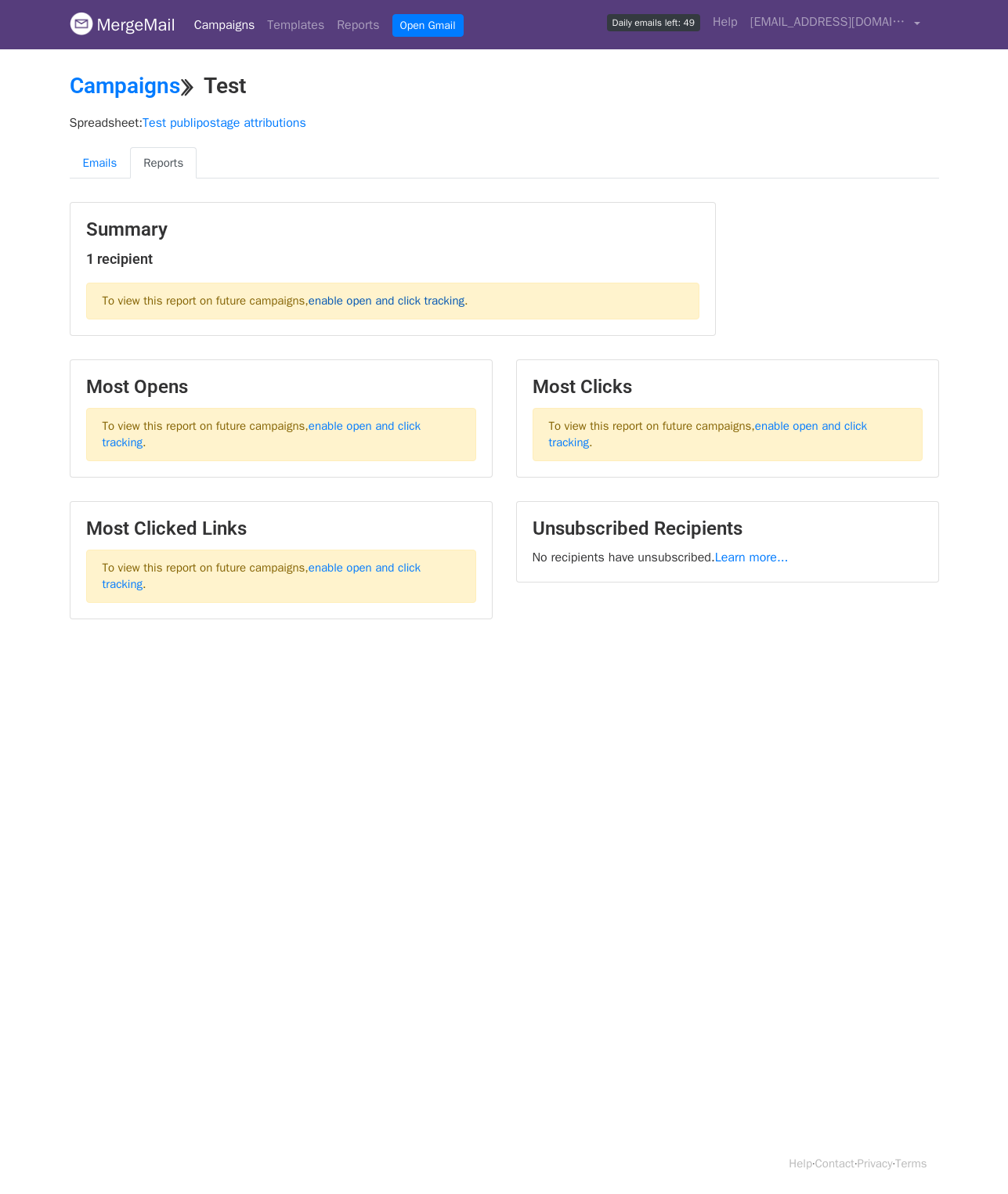 click on "enable open and click tracking" at bounding box center [386, 301] 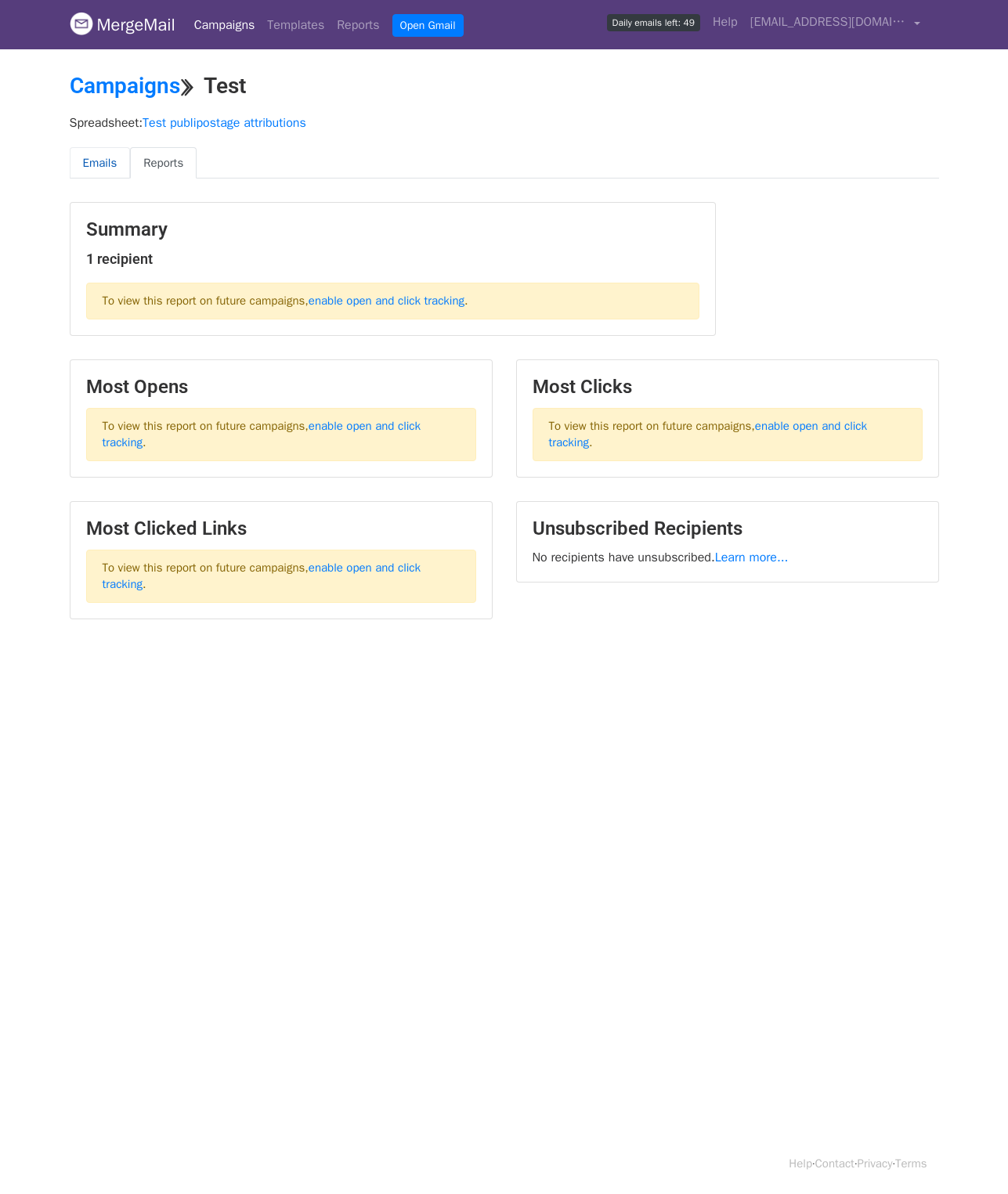 click on "Emails" at bounding box center [100, 163] 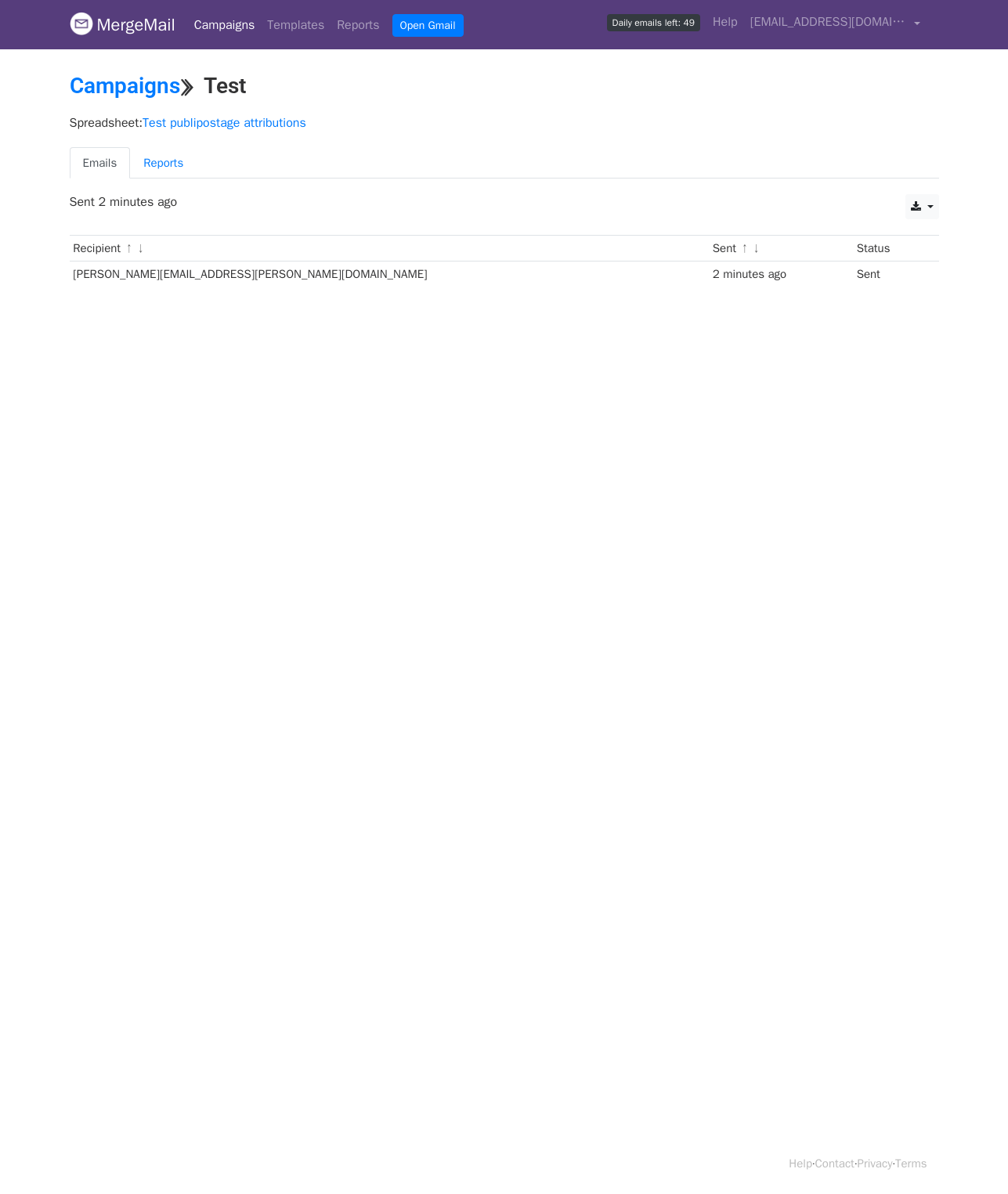 scroll, scrollTop: 0, scrollLeft: 0, axis: both 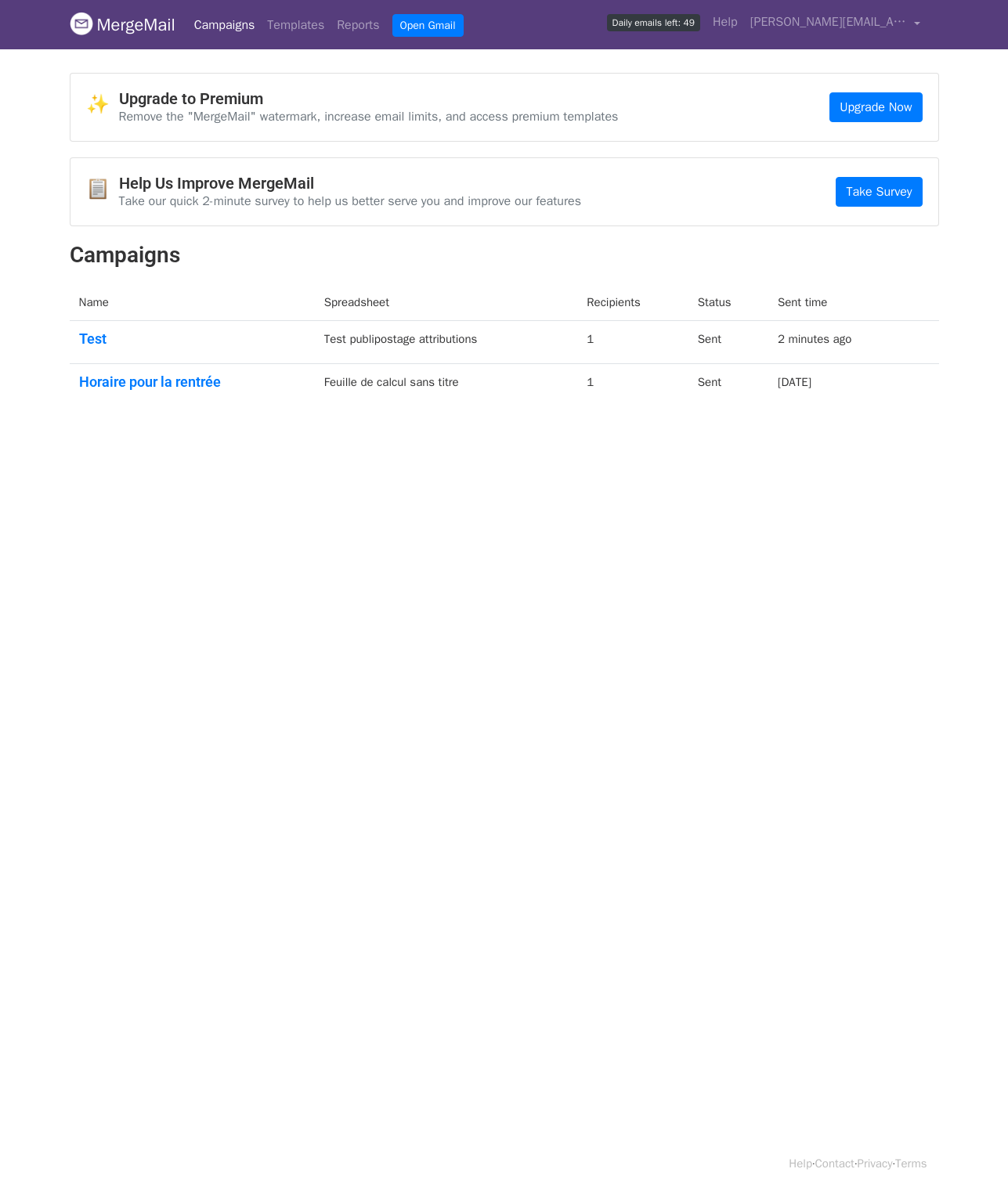 click on "Campaigns" at bounding box center (225, 25) 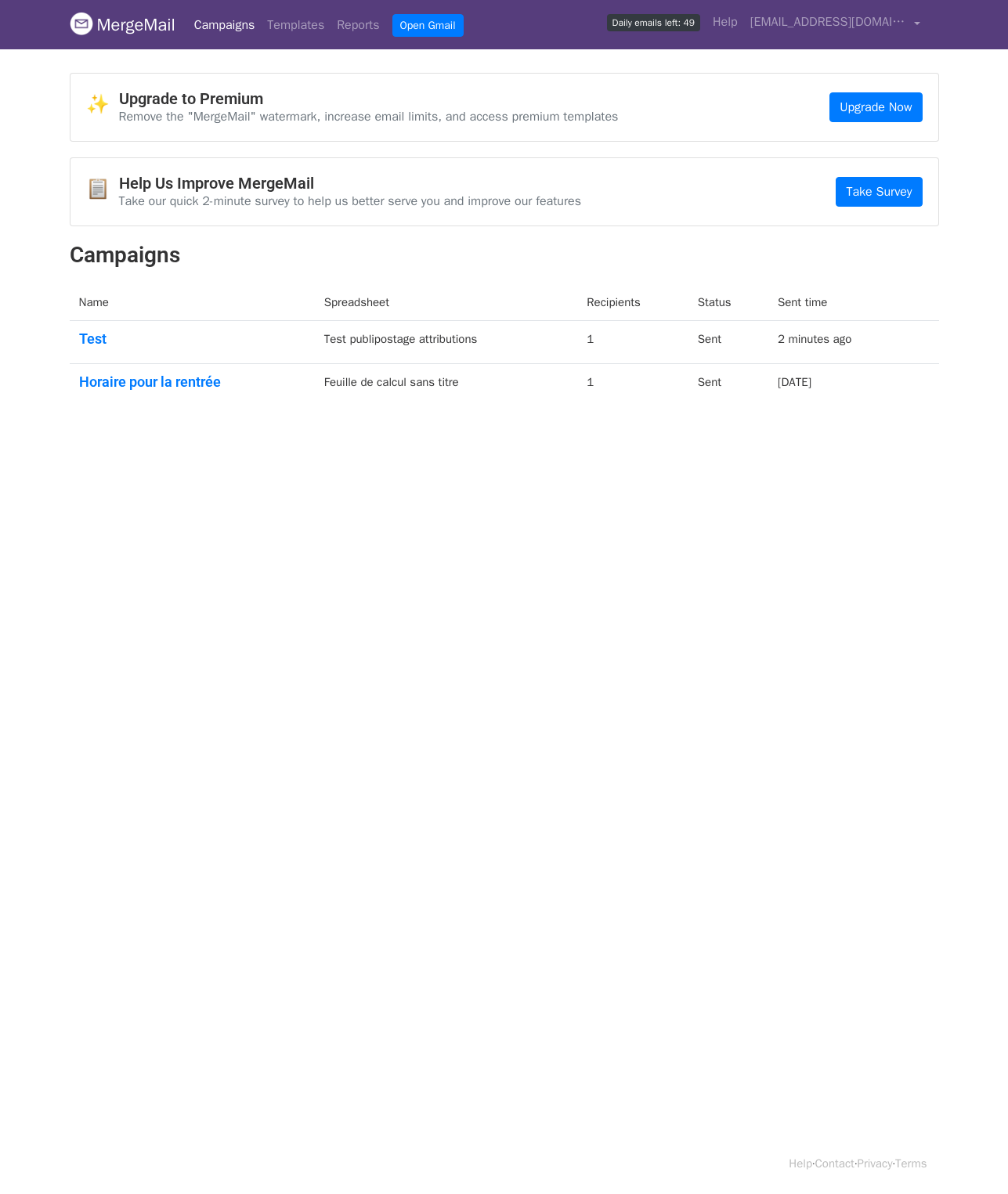 scroll, scrollTop: 0, scrollLeft: 0, axis: both 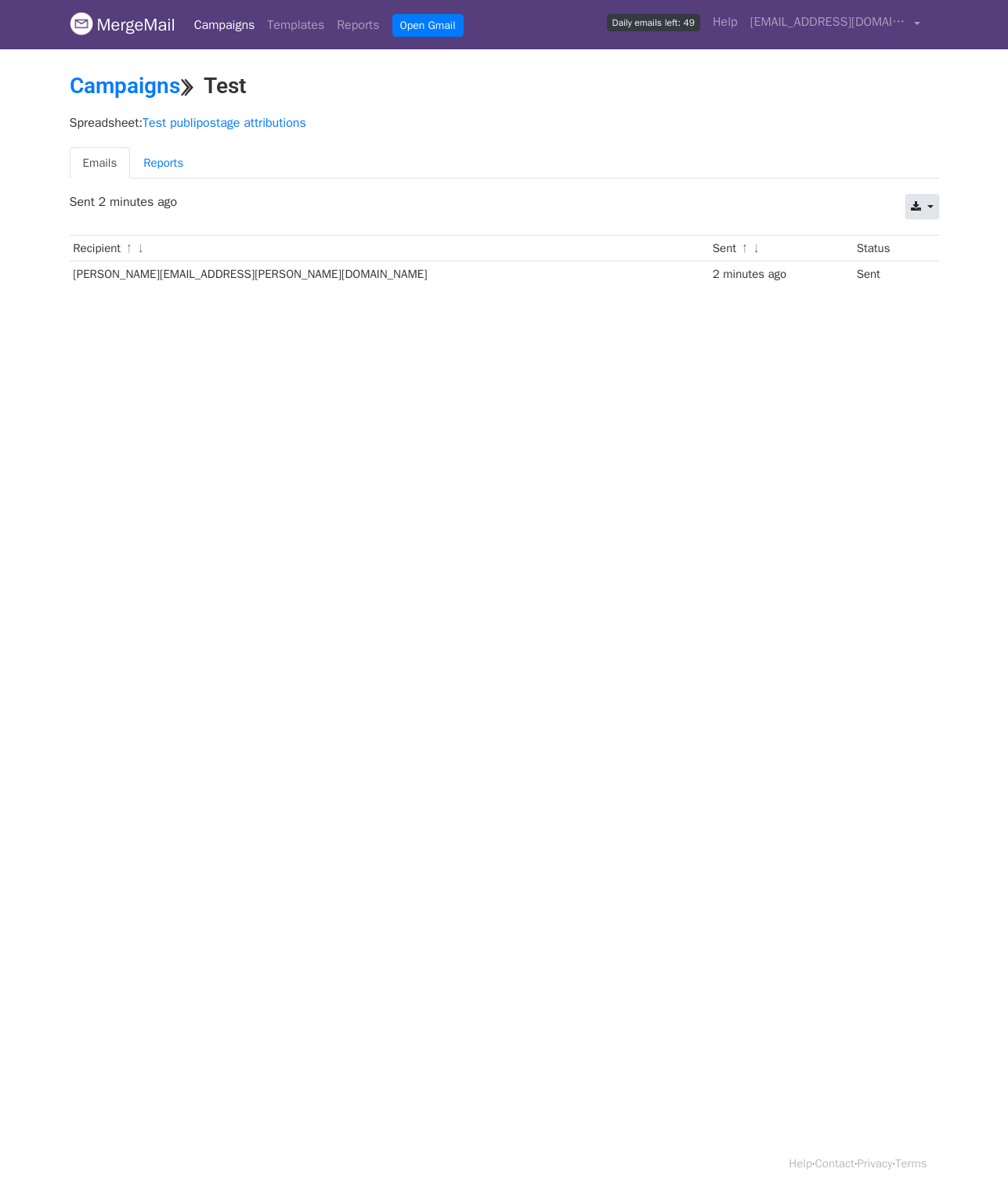 click at bounding box center [922, 207] 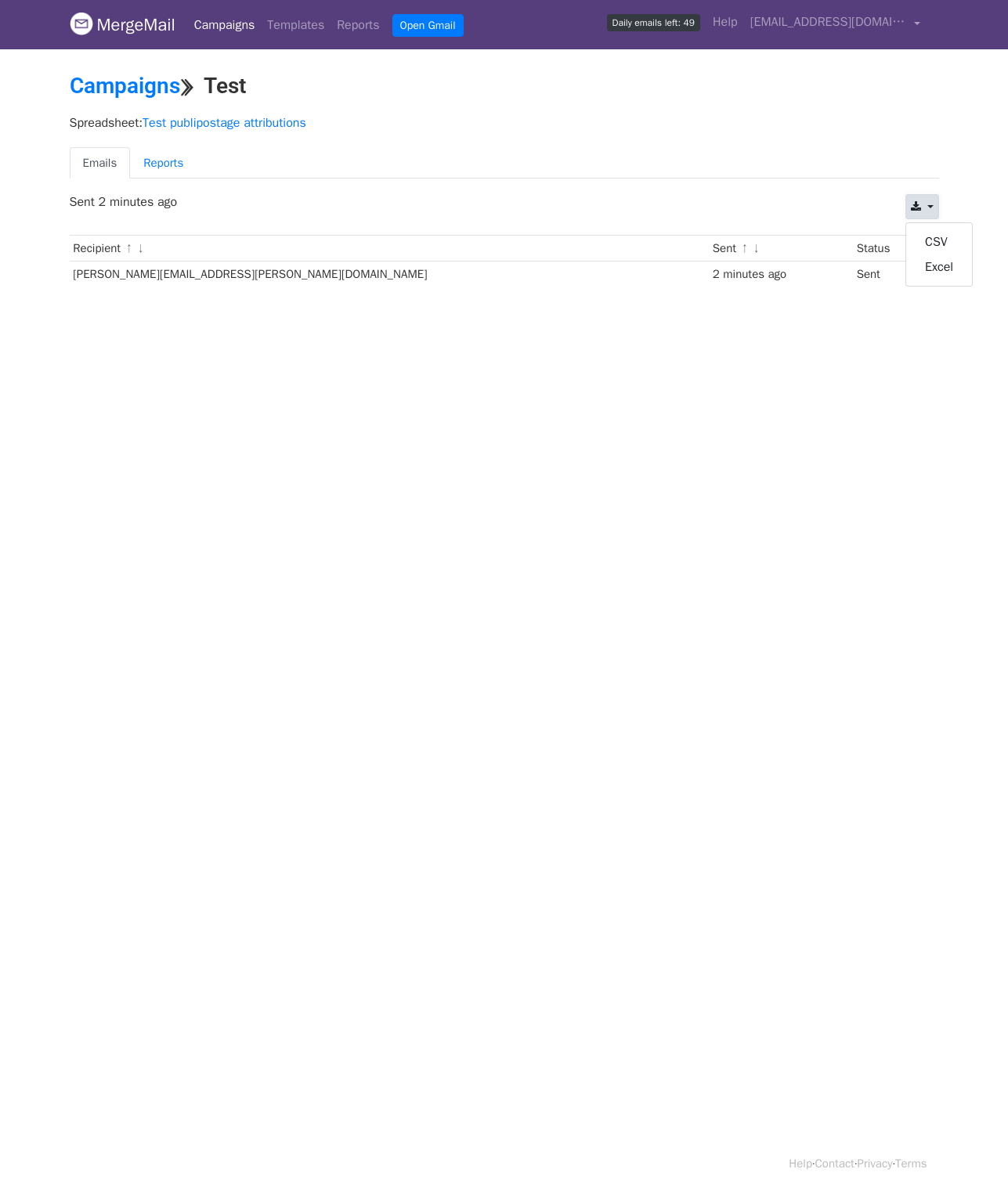 click at bounding box center [922, 207] 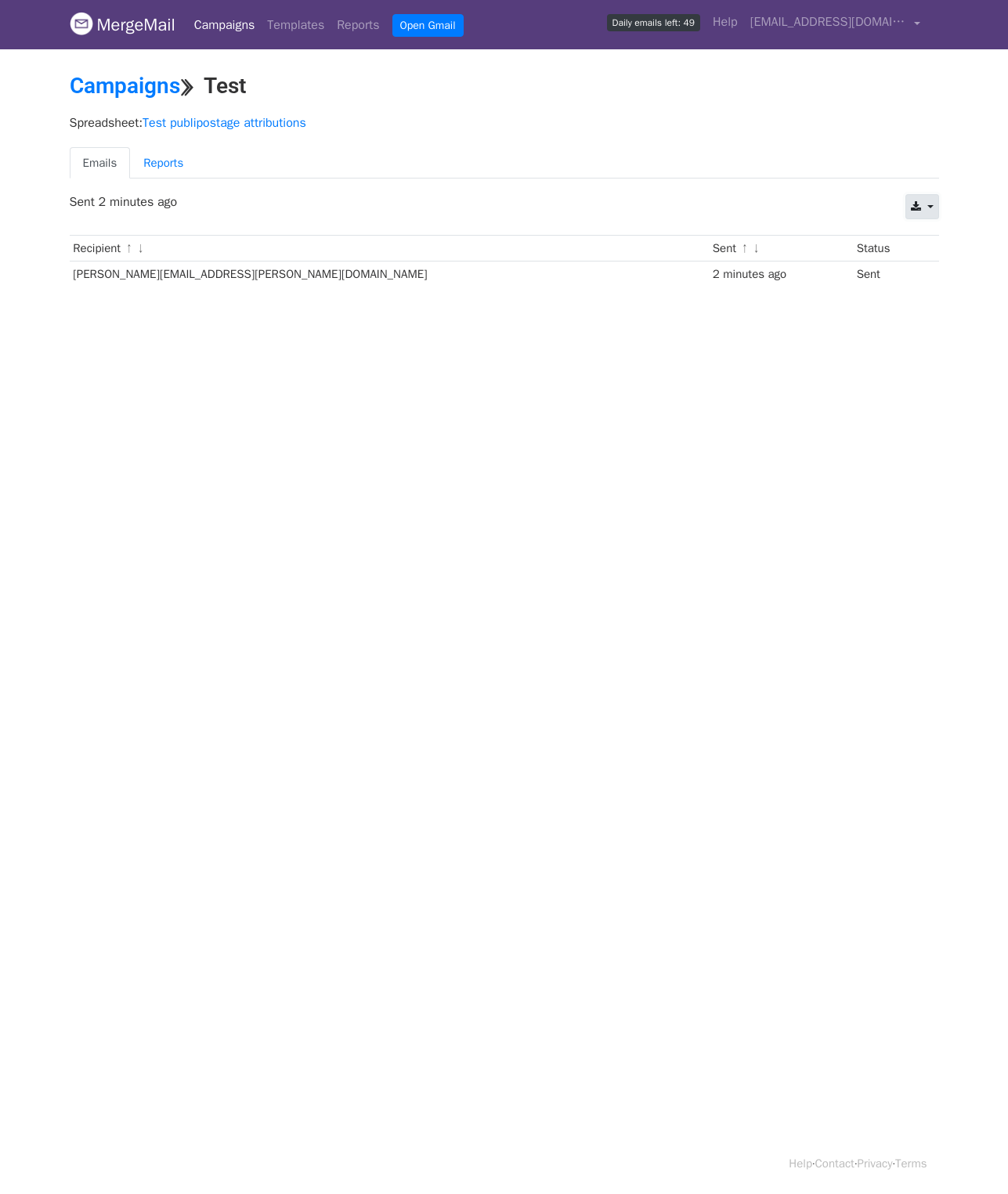 click at bounding box center (922, 207) 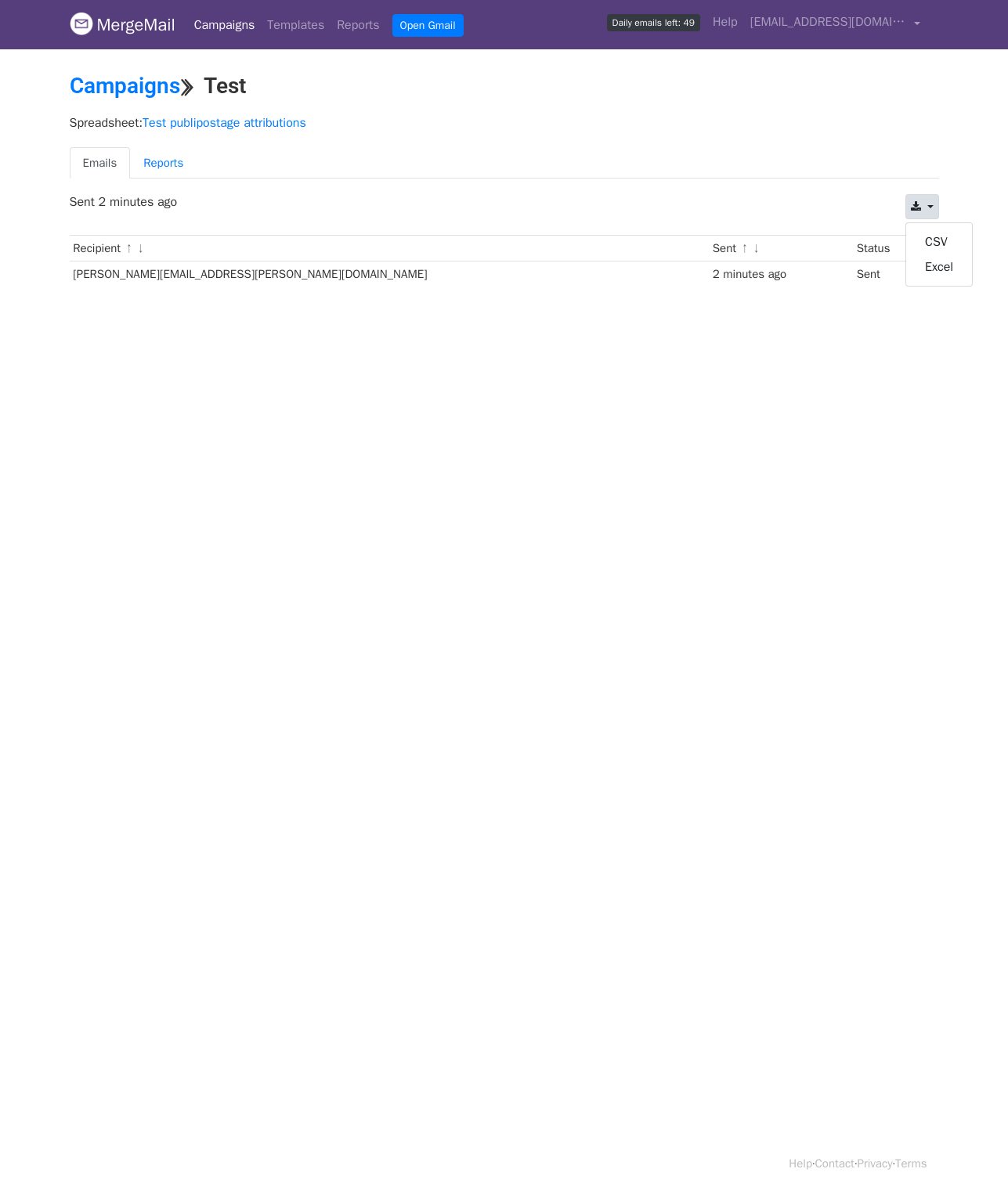 click on "Campaigns
⟫
Test" at bounding box center [504, 90] 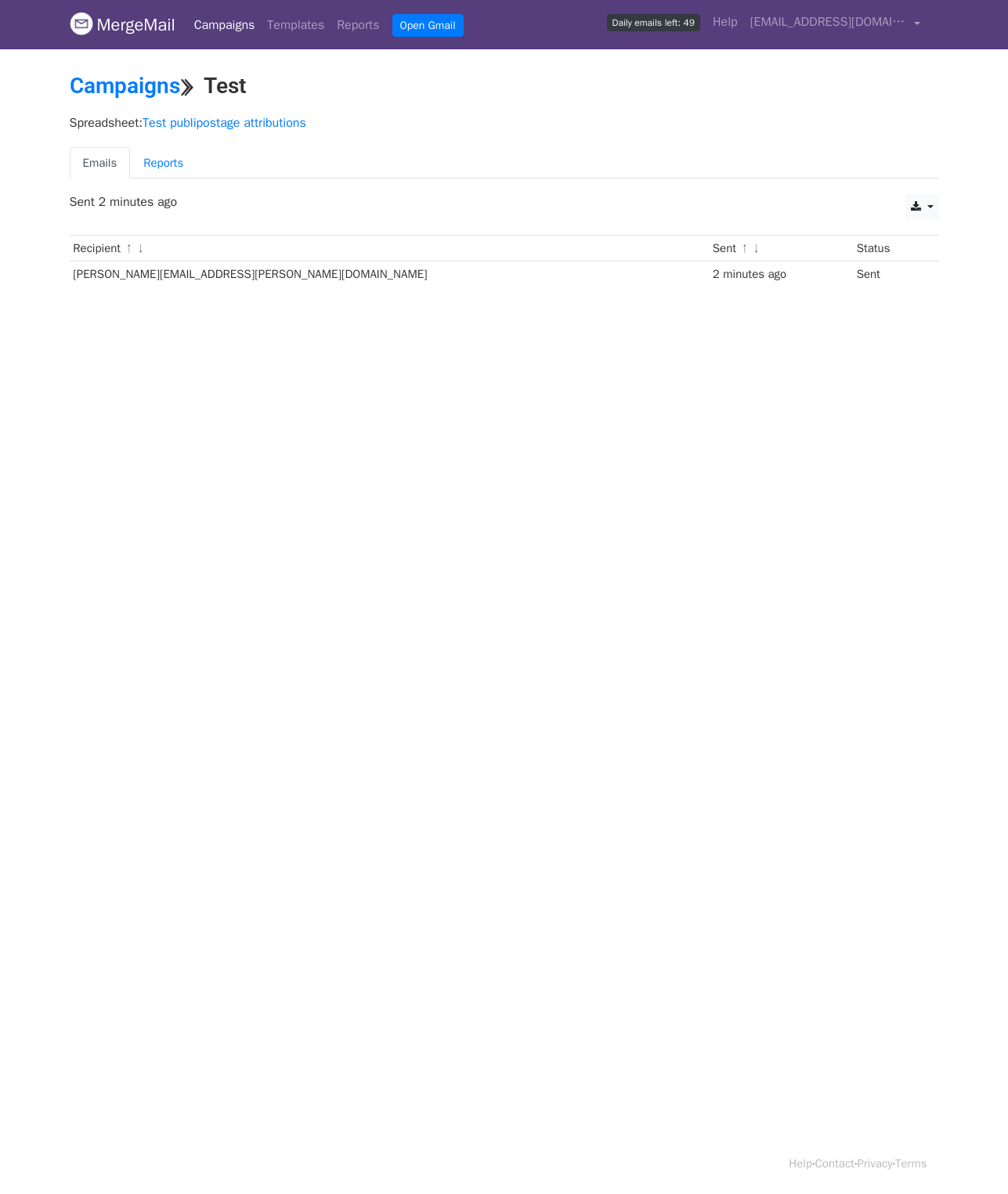 click on "Spreadsheet:
Test publipostage attributions" at bounding box center [504, 123] 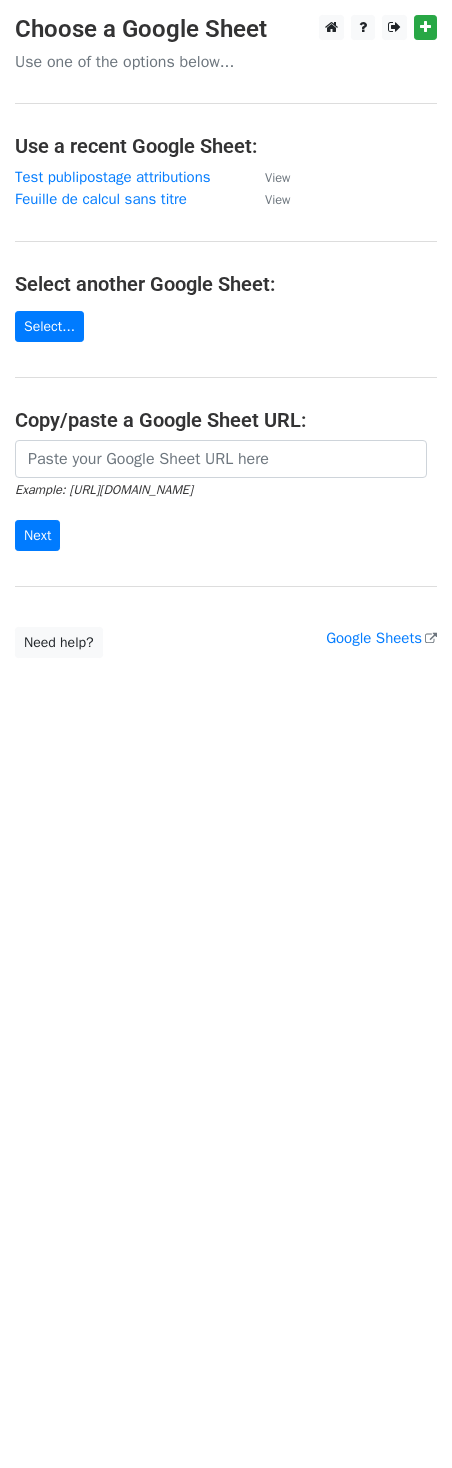 scroll, scrollTop: 0, scrollLeft: 0, axis: both 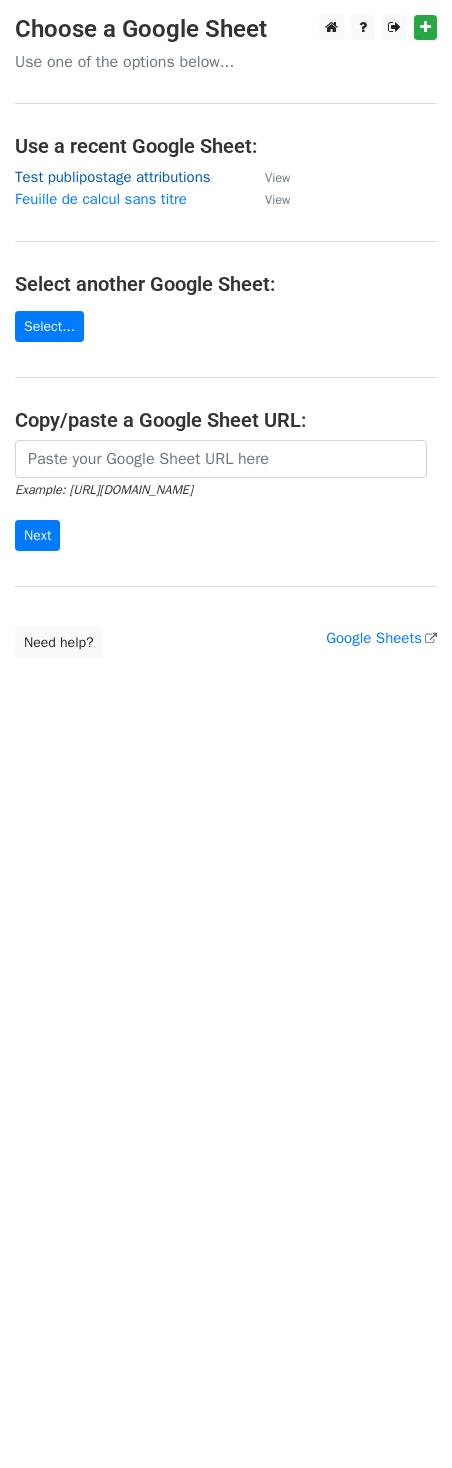 click on "Test publipostage attributions" at bounding box center (113, 177) 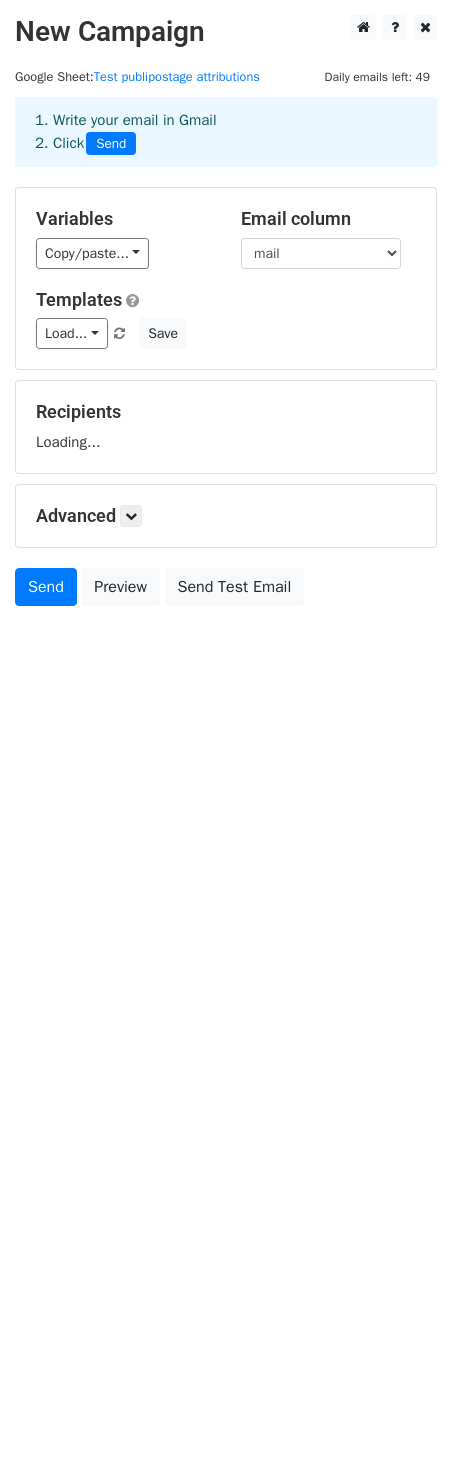 scroll, scrollTop: 0, scrollLeft: 0, axis: both 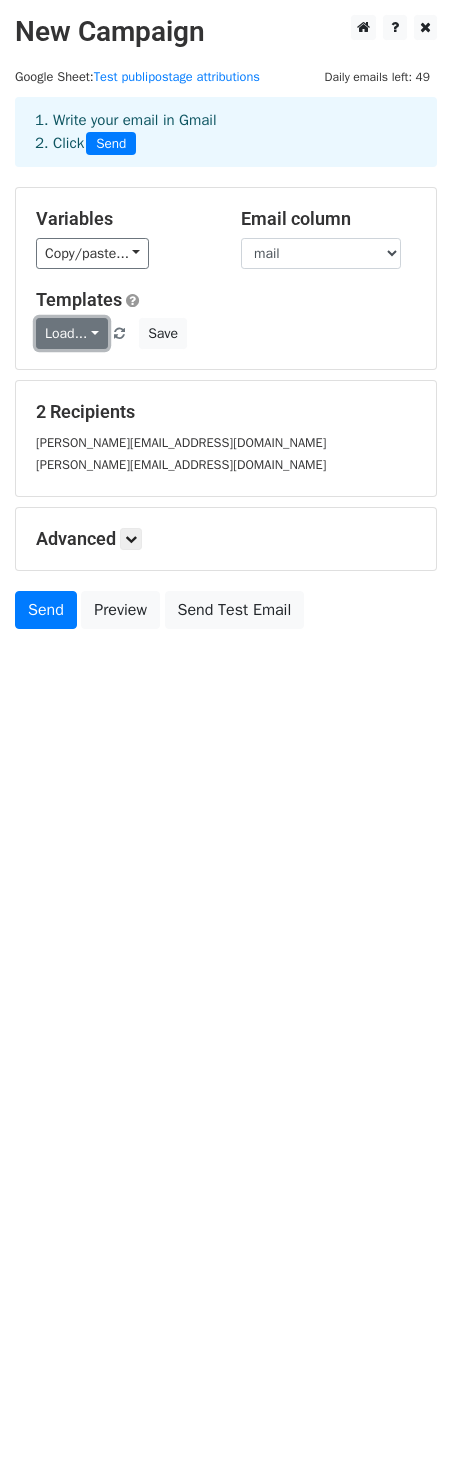 click on "Load..." at bounding box center (72, 333) 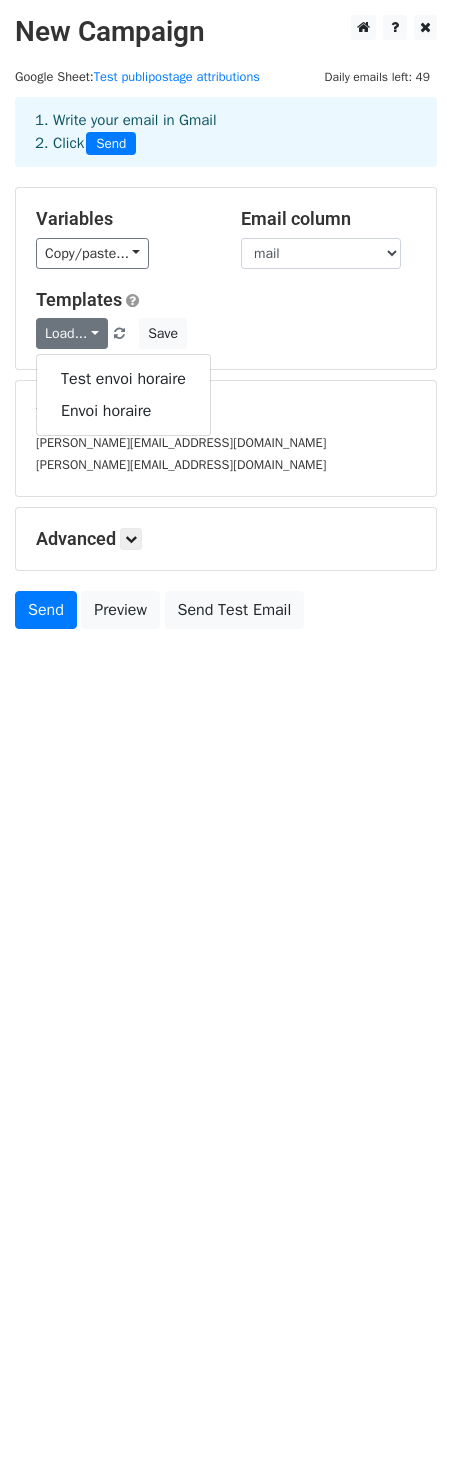 click on "Load...
Test envoi horaire
Envoi horaire
Save" at bounding box center (226, 333) 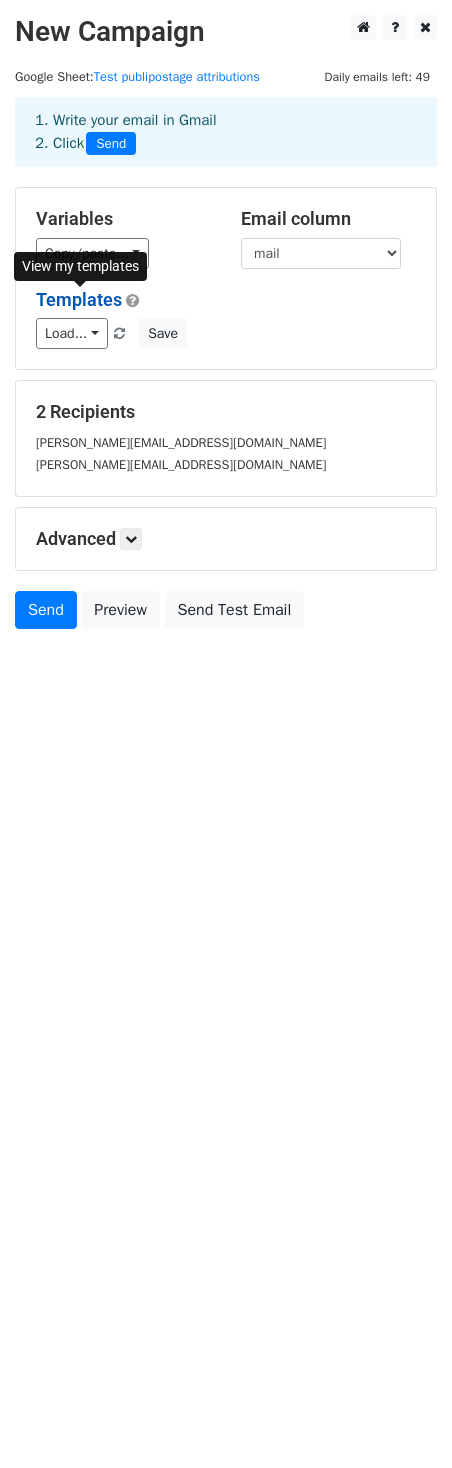 click on "Templates" at bounding box center (79, 299) 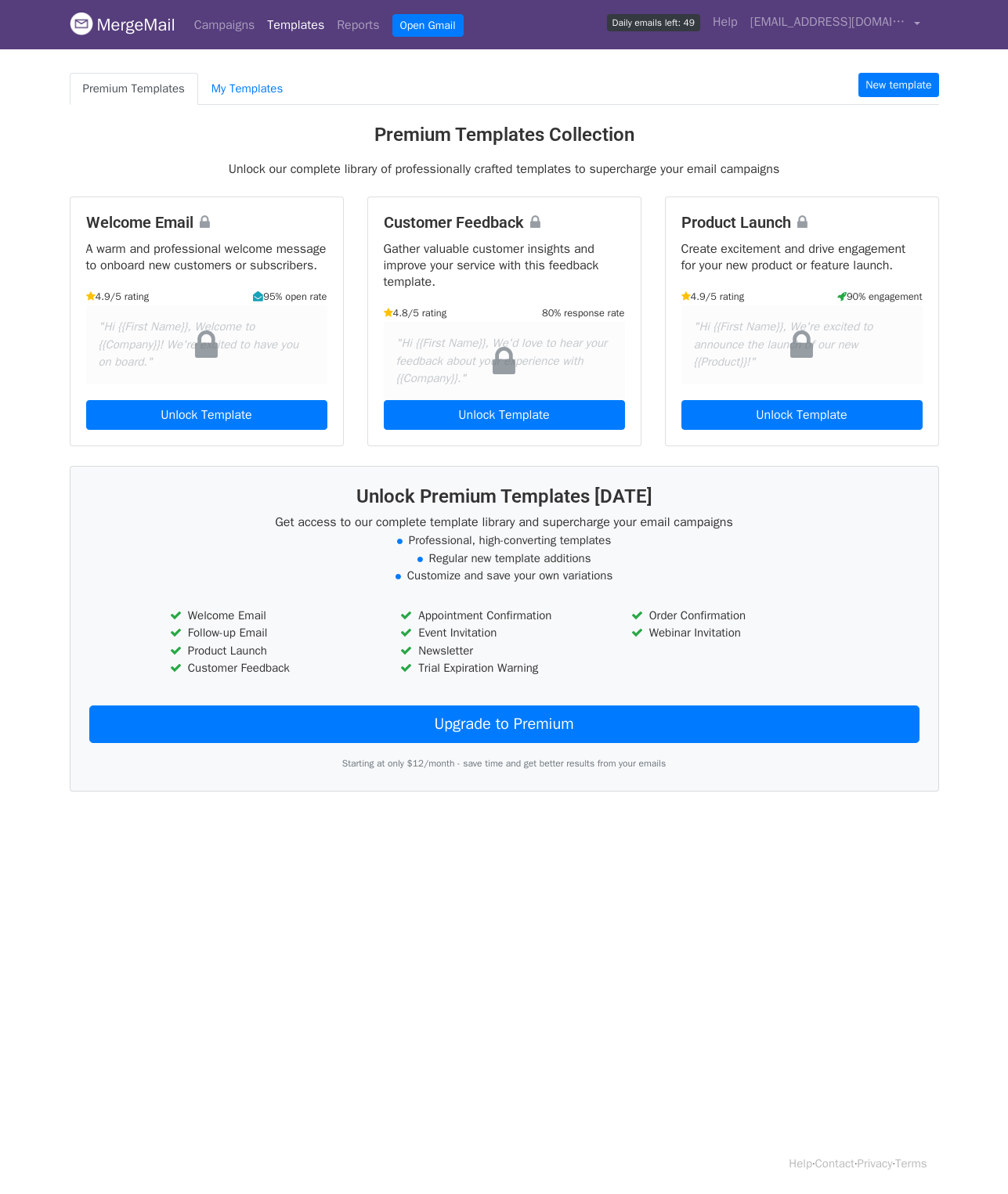 scroll, scrollTop: 0, scrollLeft: 0, axis: both 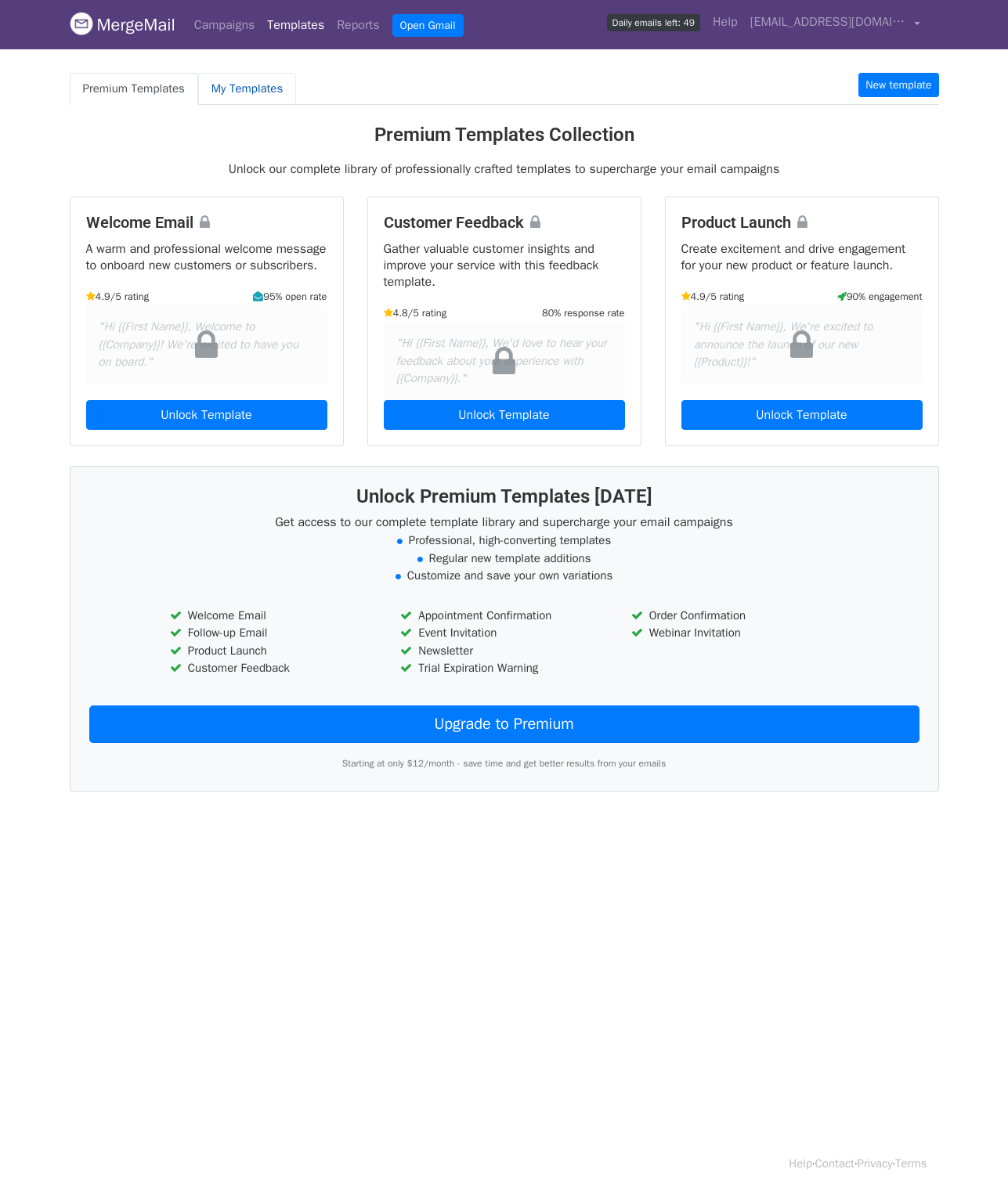 click on "My Templates" at bounding box center (247, 88) 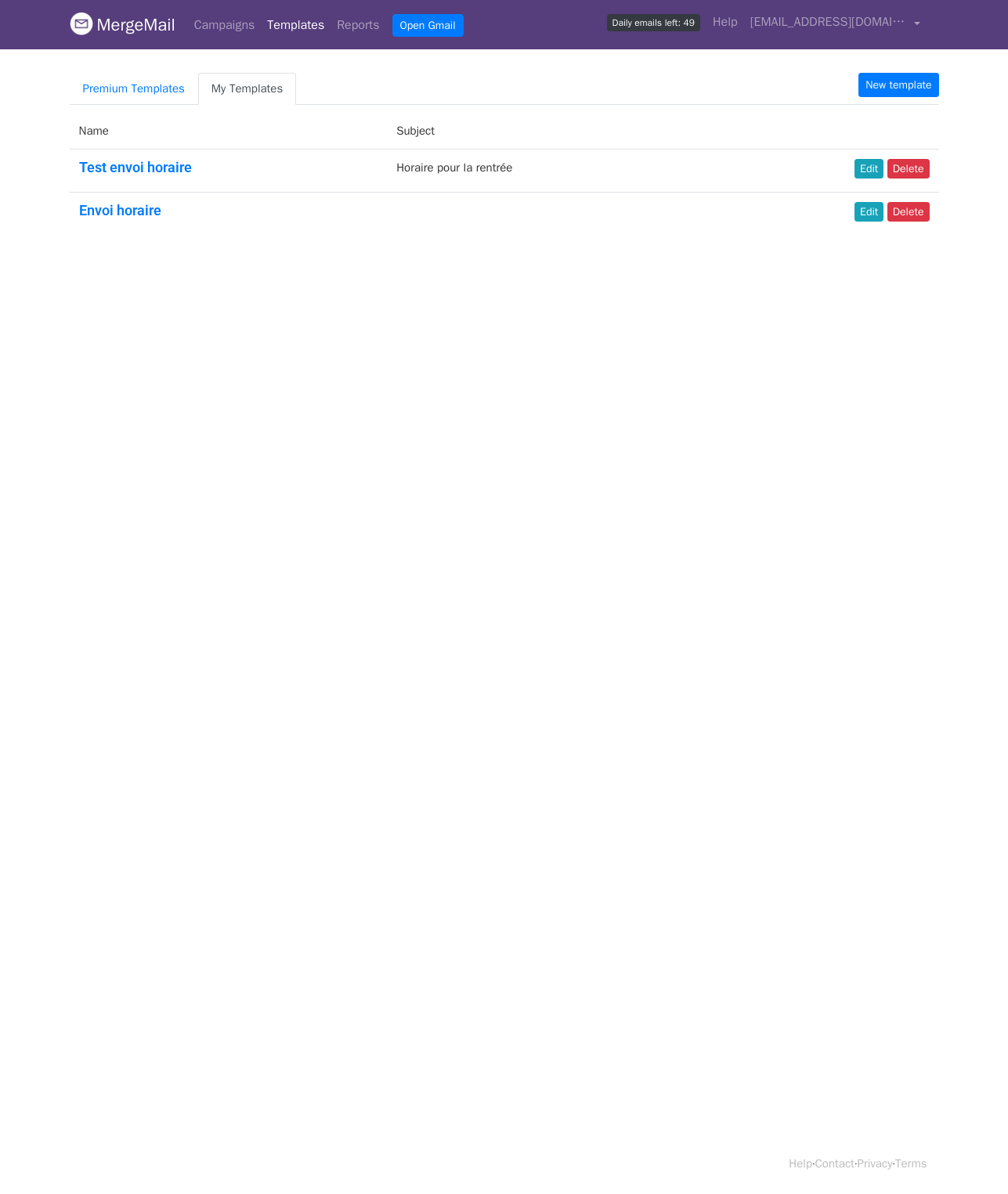 scroll, scrollTop: 0, scrollLeft: 0, axis: both 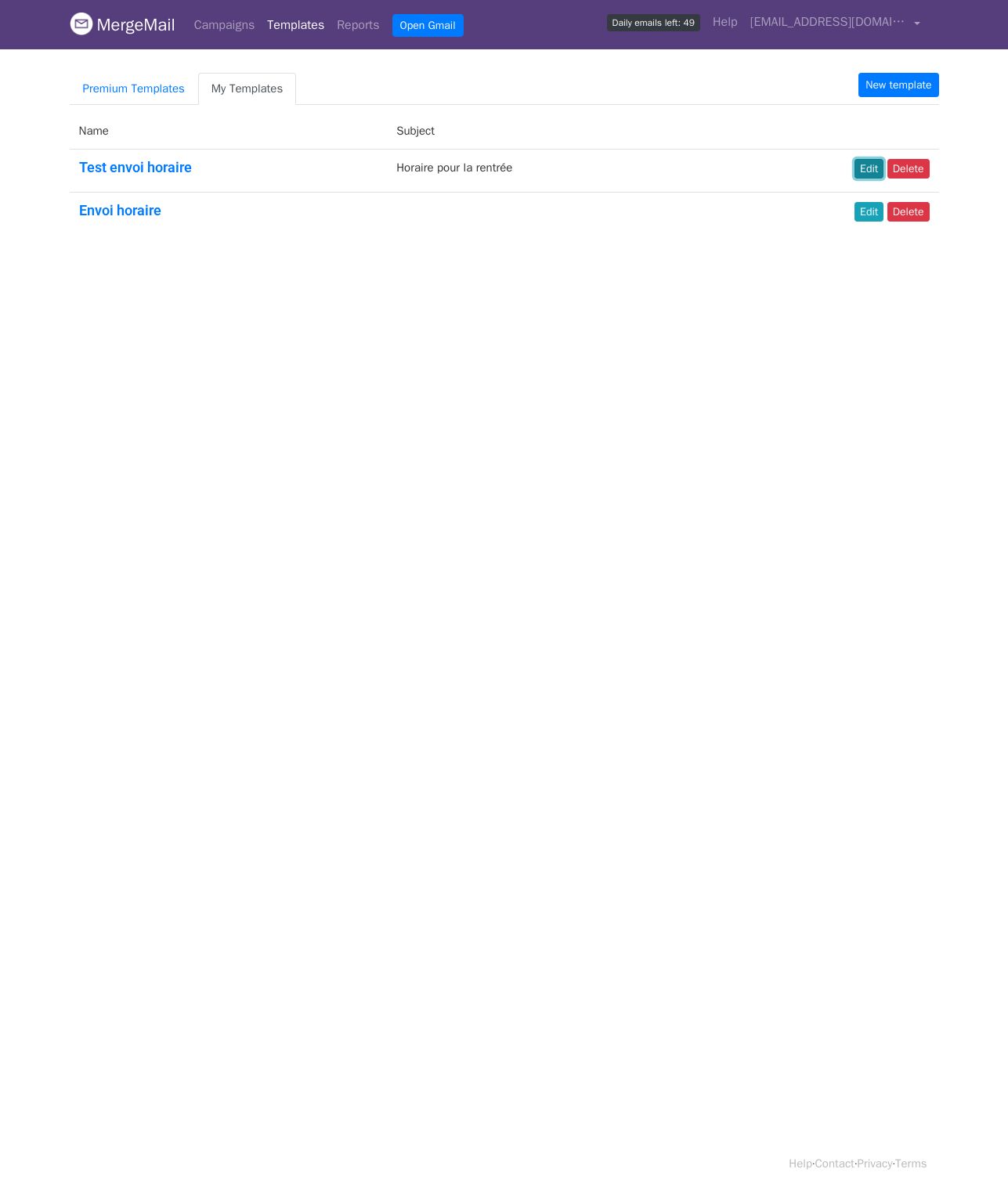 click on "Edit" at bounding box center (869, 168) 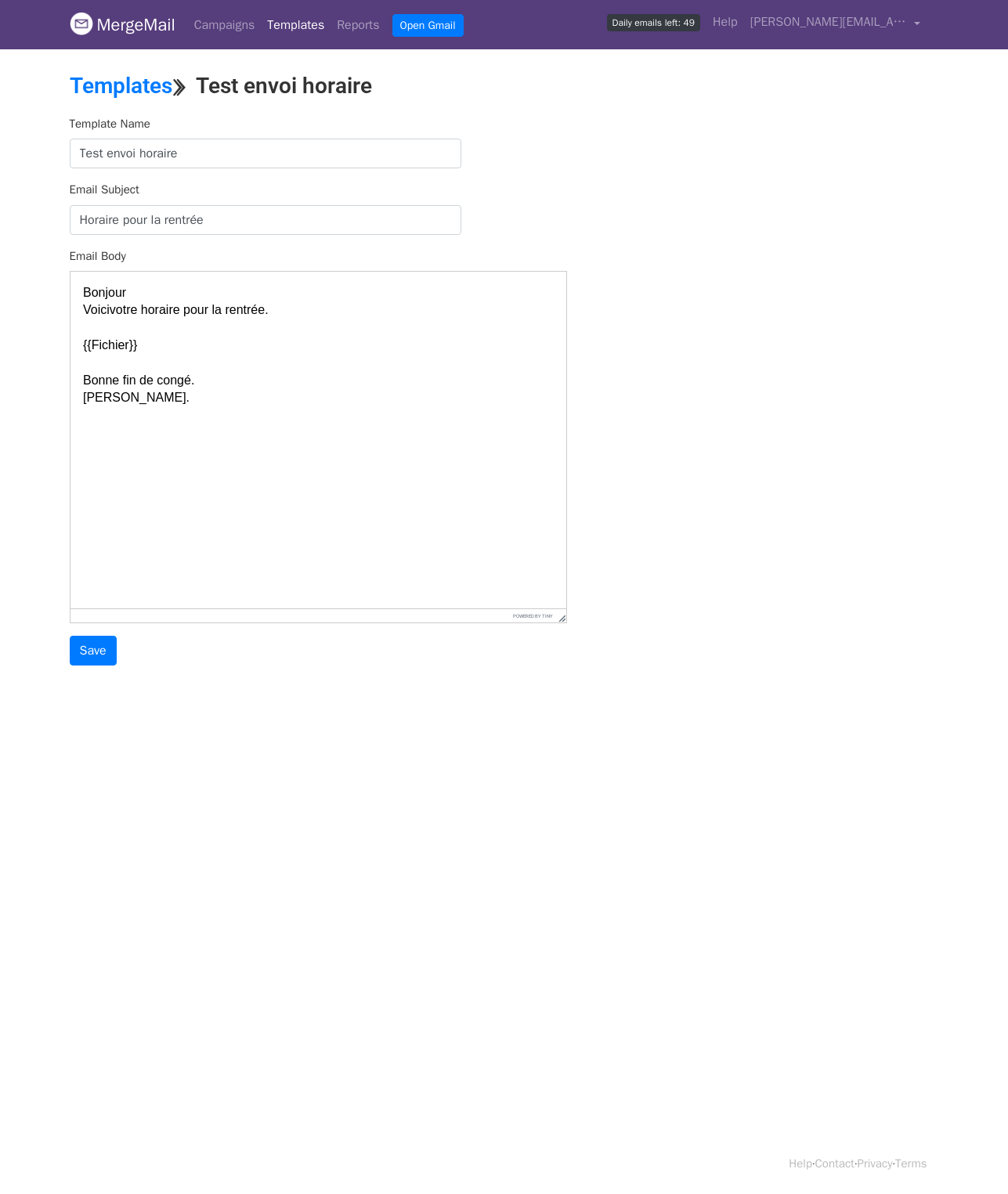 scroll, scrollTop: 0, scrollLeft: 0, axis: both 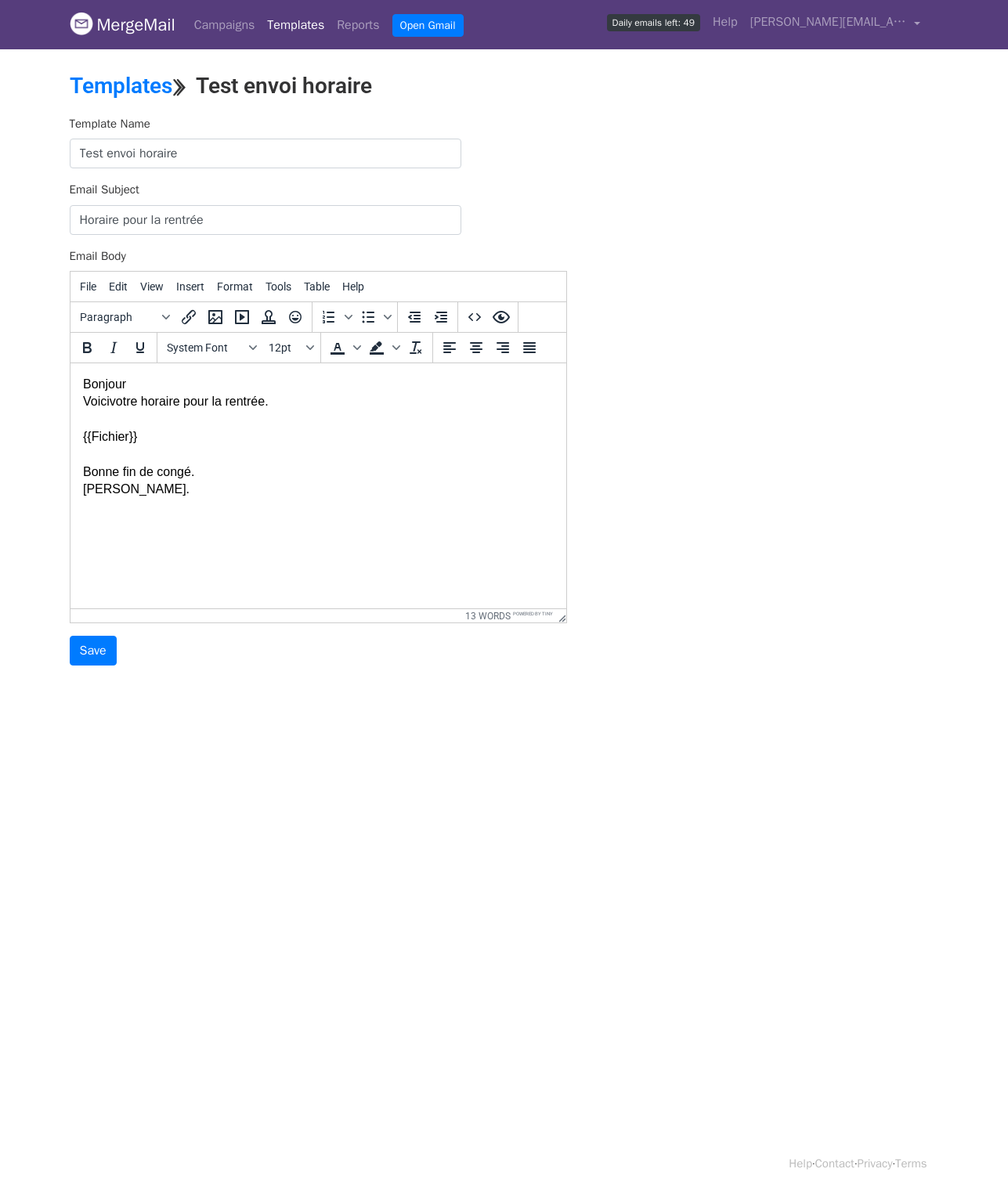 click on "{{Fichier}}" at bounding box center (317, 437) 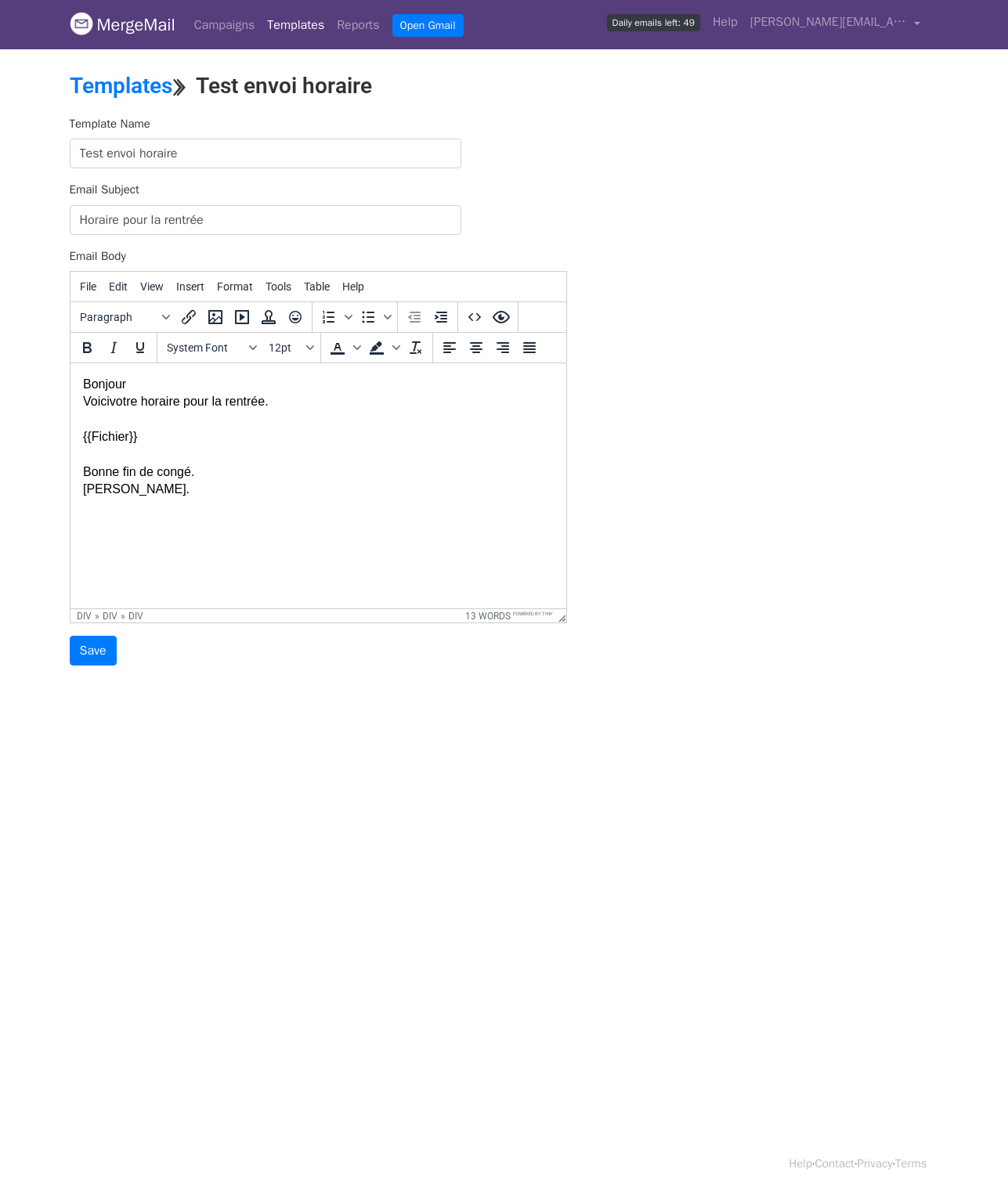 click on "{{Fichier}}" at bounding box center [317, 437] 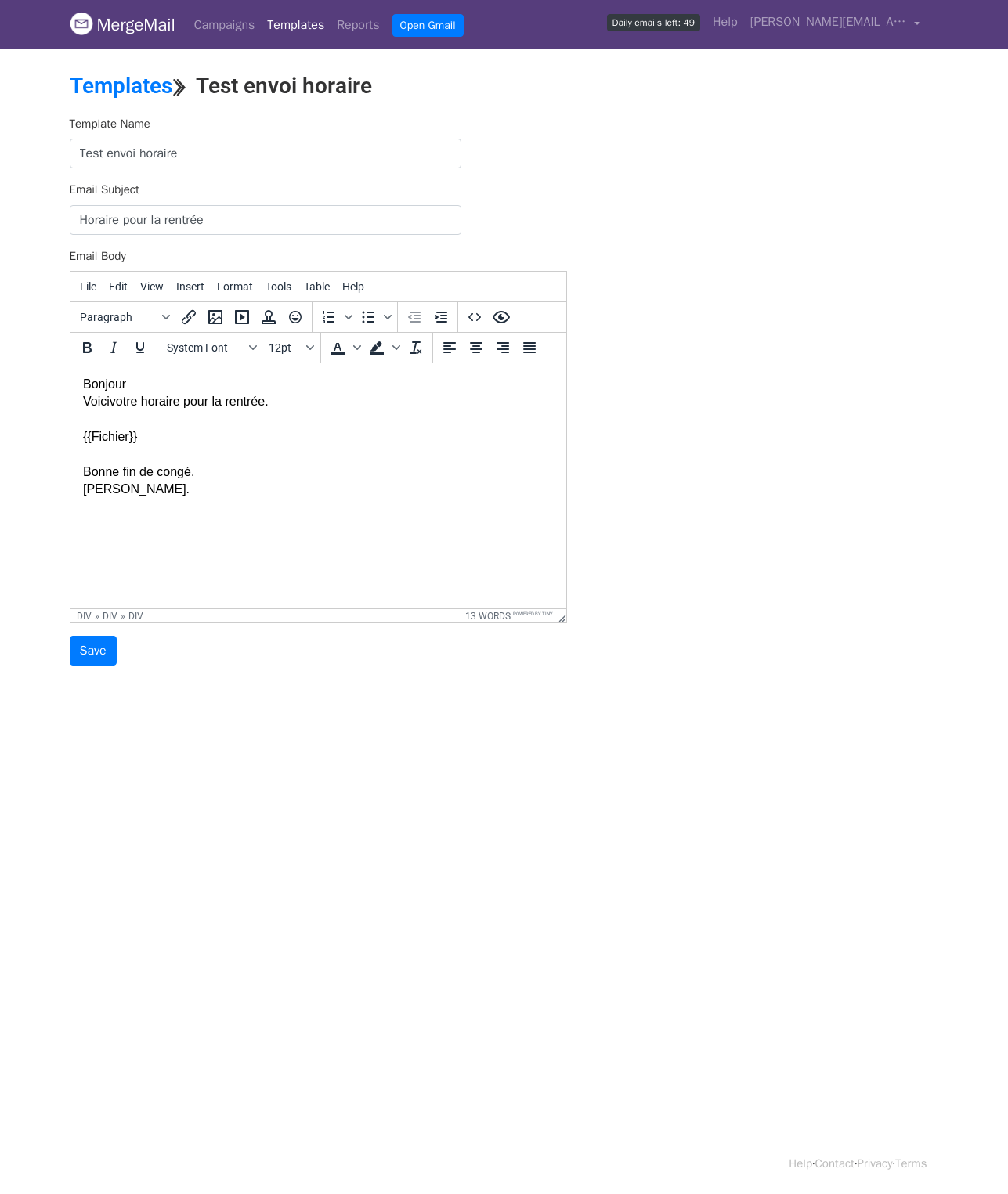 type 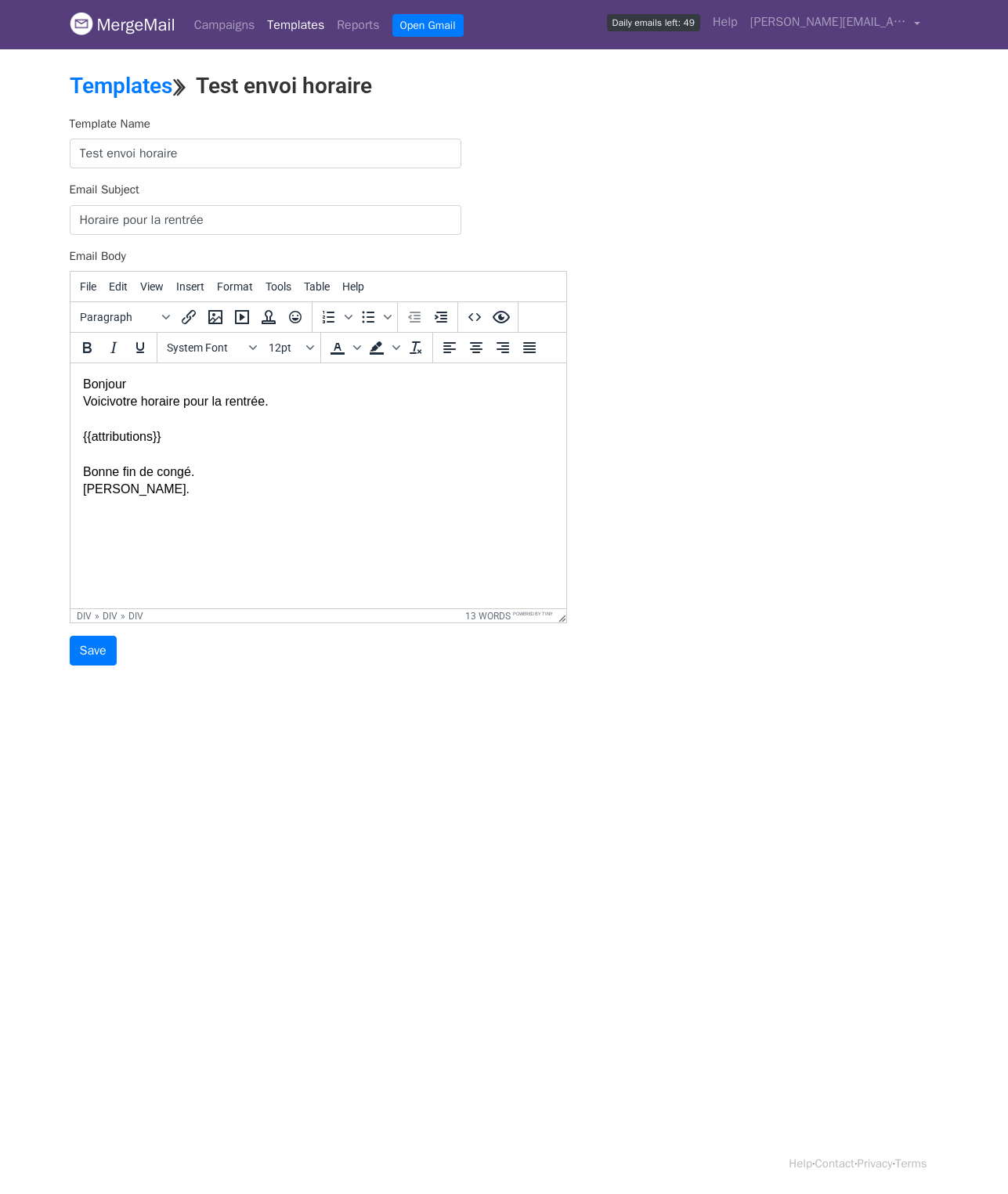 click on "{{attributions}}" at bounding box center [317, 437] 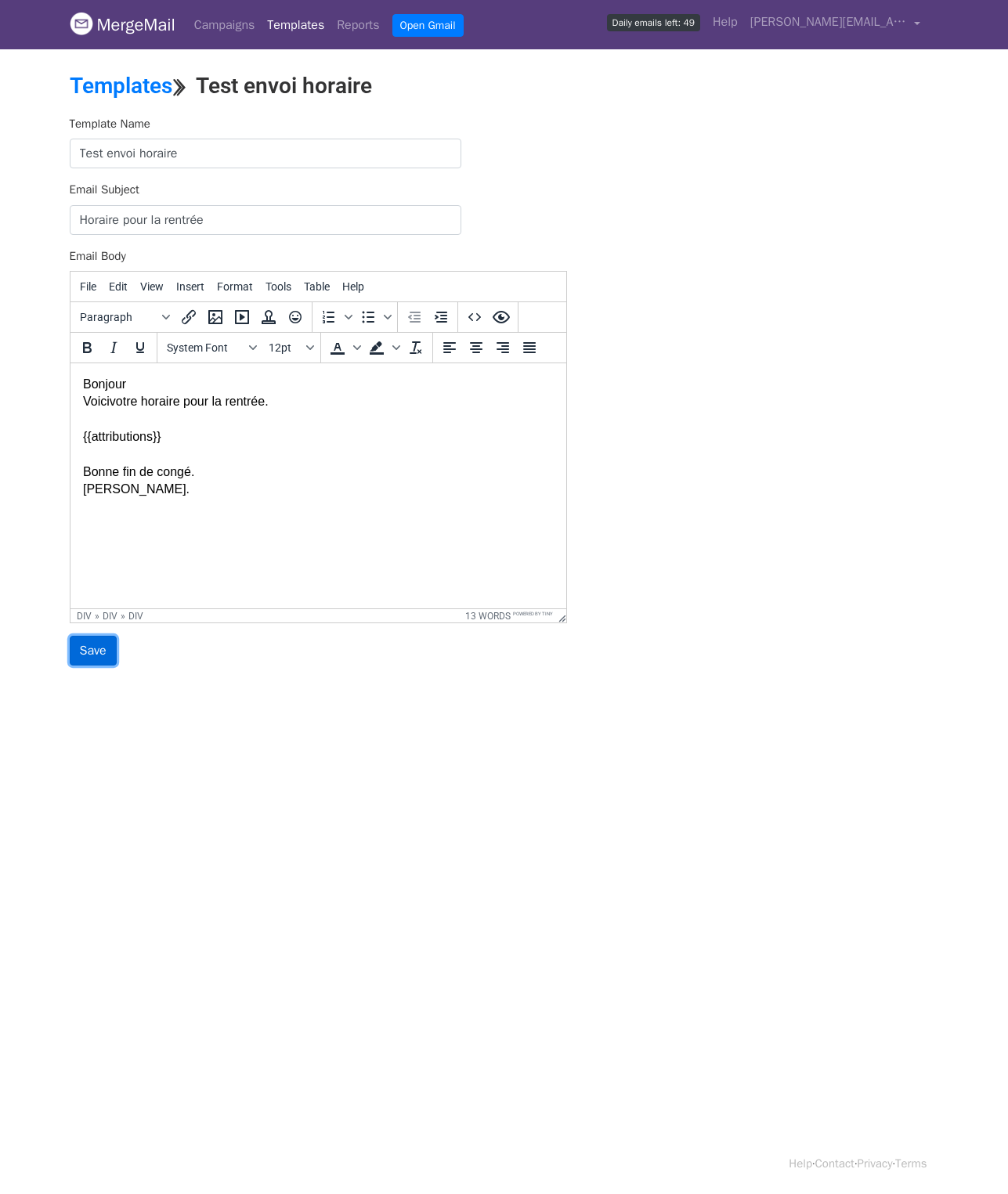 click on "Save" at bounding box center [93, 651] 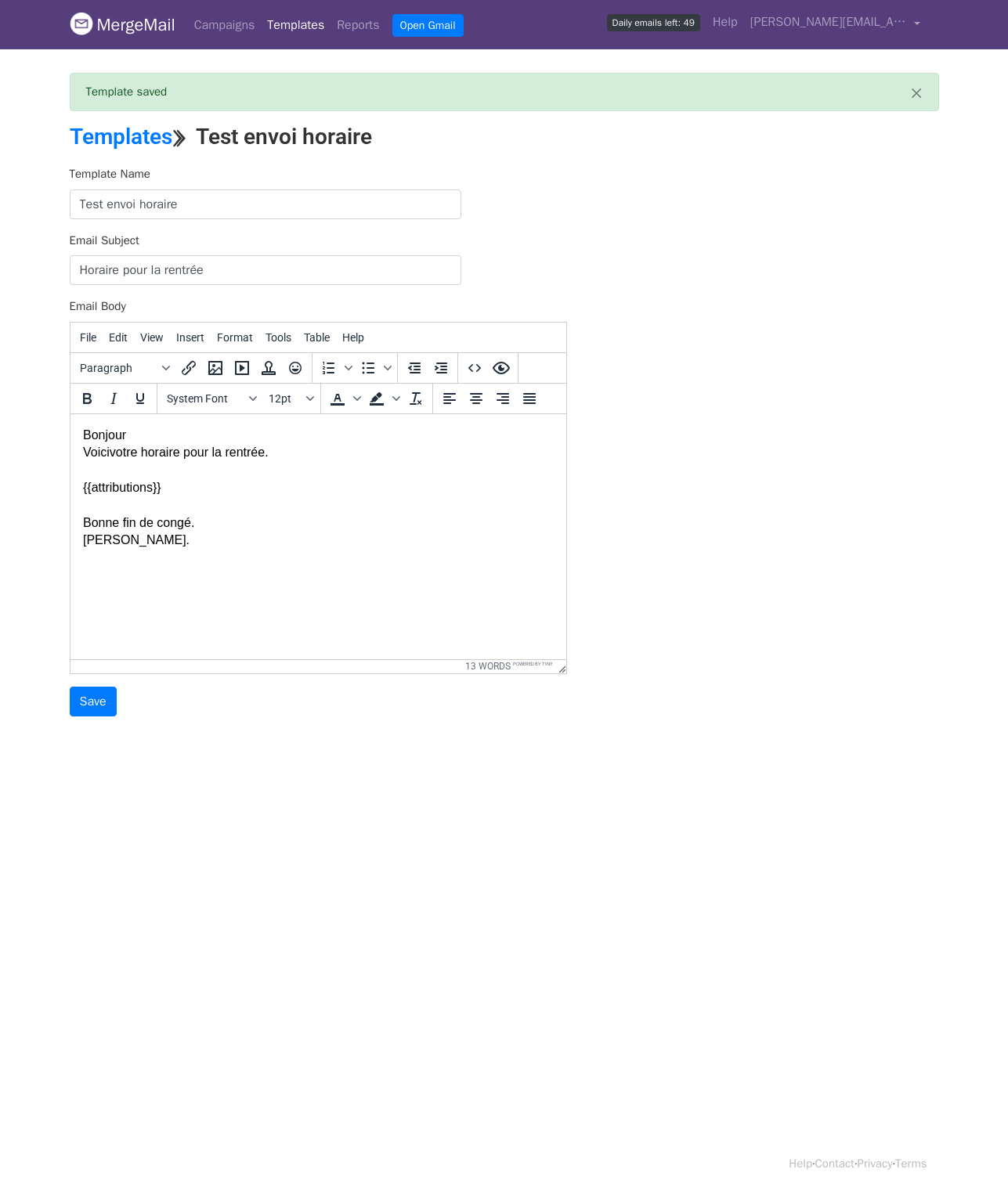 scroll, scrollTop: 0, scrollLeft: 0, axis: both 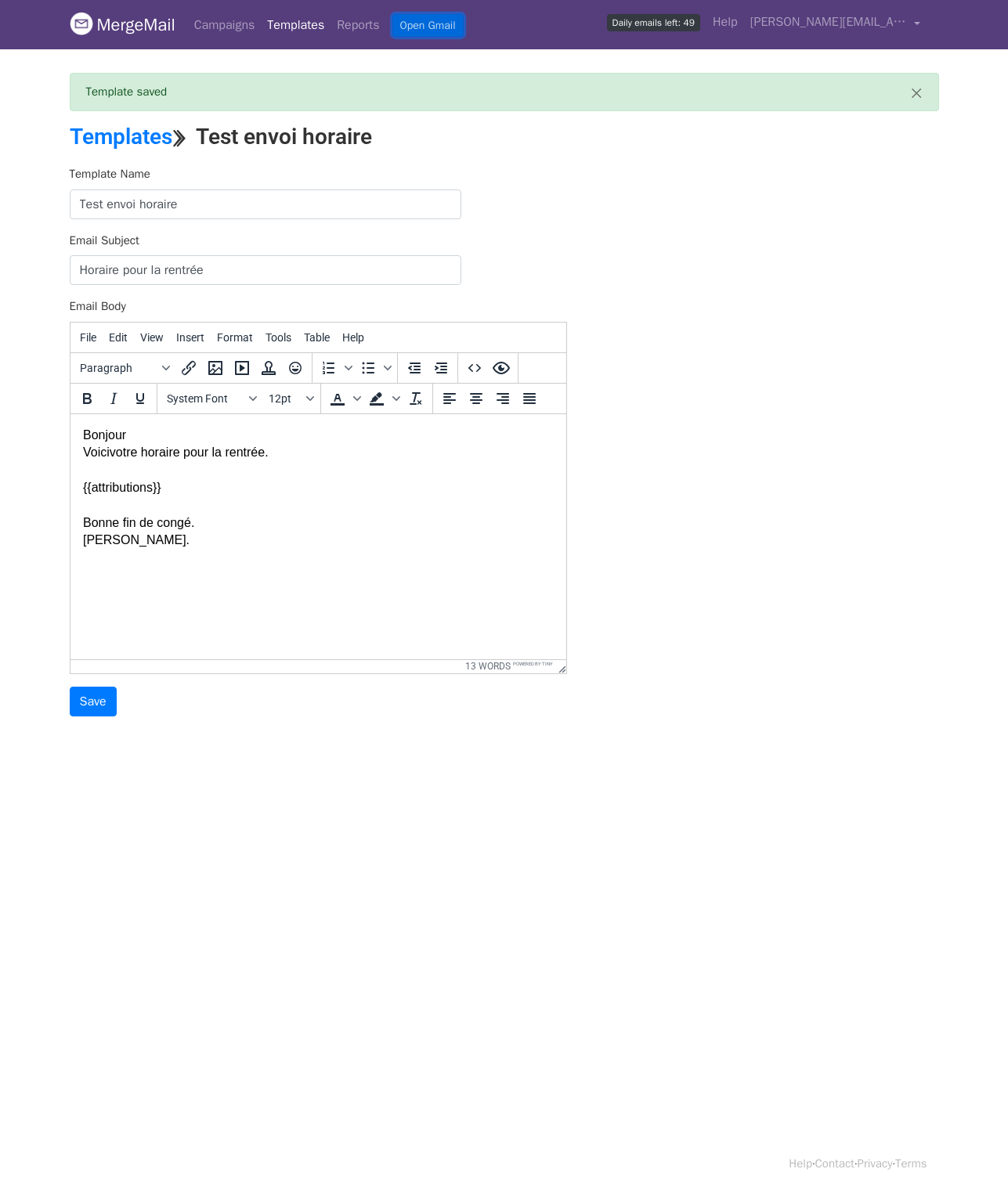 click on "Open Gmail" at bounding box center [428, 25] 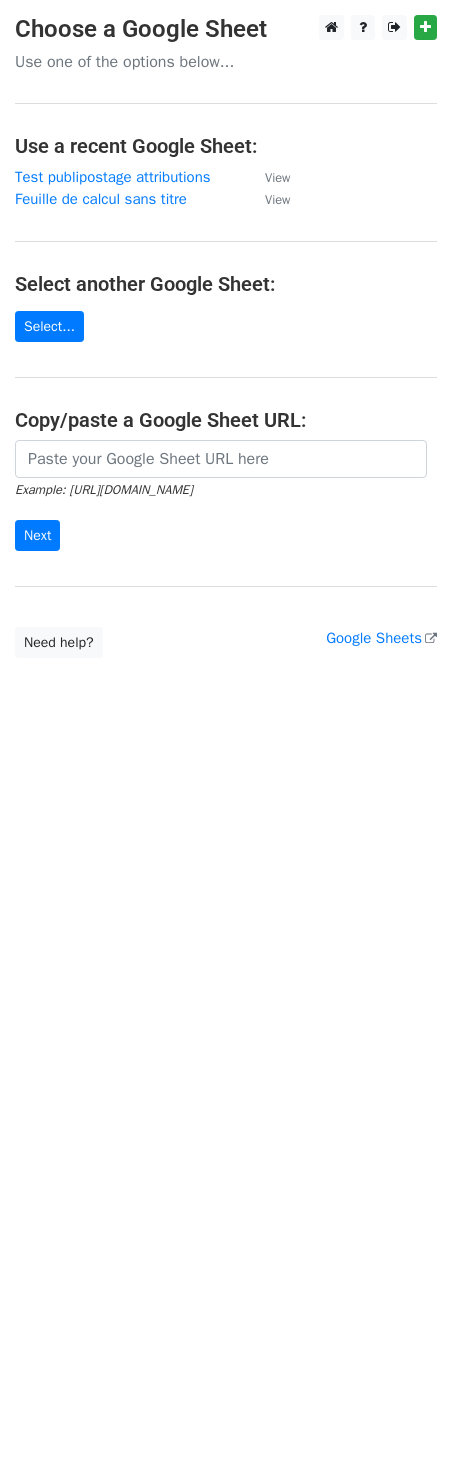 scroll, scrollTop: 0, scrollLeft: 0, axis: both 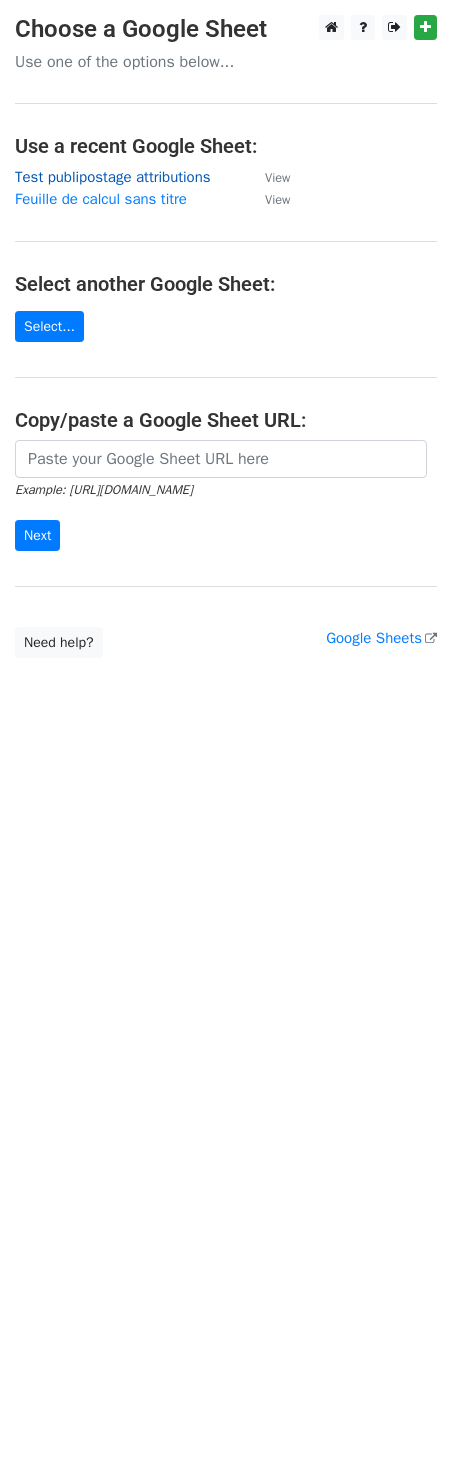 click on "Test publipostage attributions" at bounding box center [113, 177] 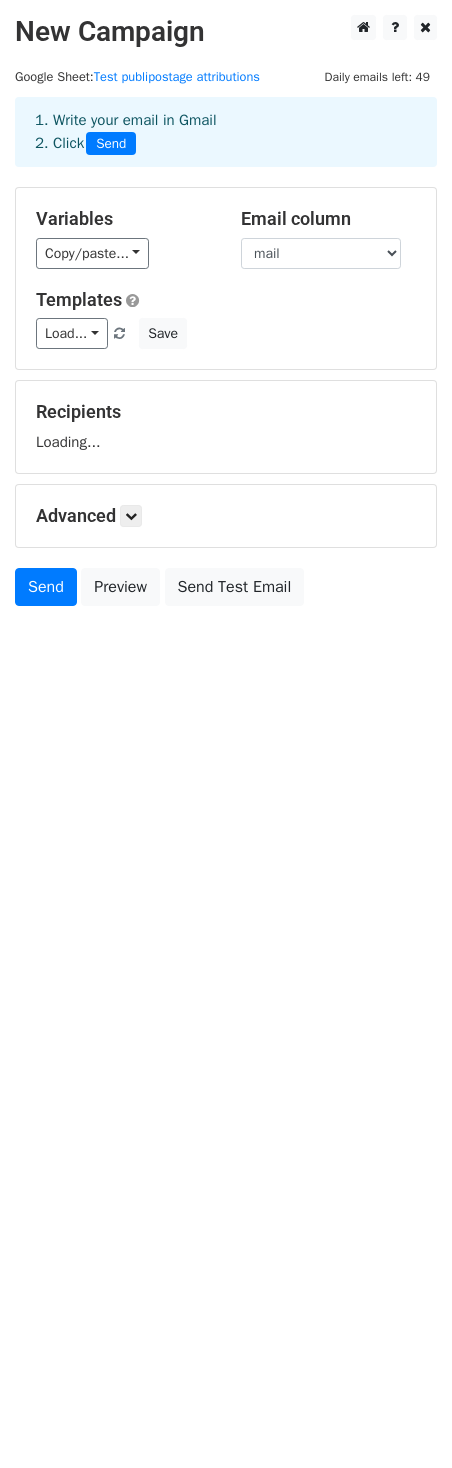 scroll, scrollTop: 0, scrollLeft: 0, axis: both 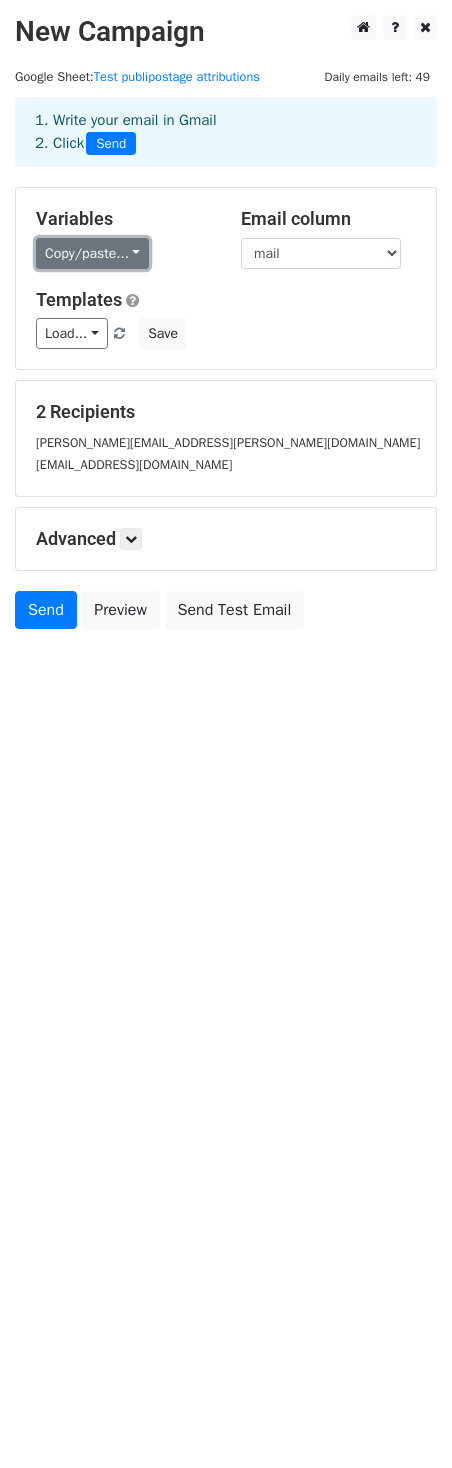 click on "Copy/paste..." at bounding box center (92, 253) 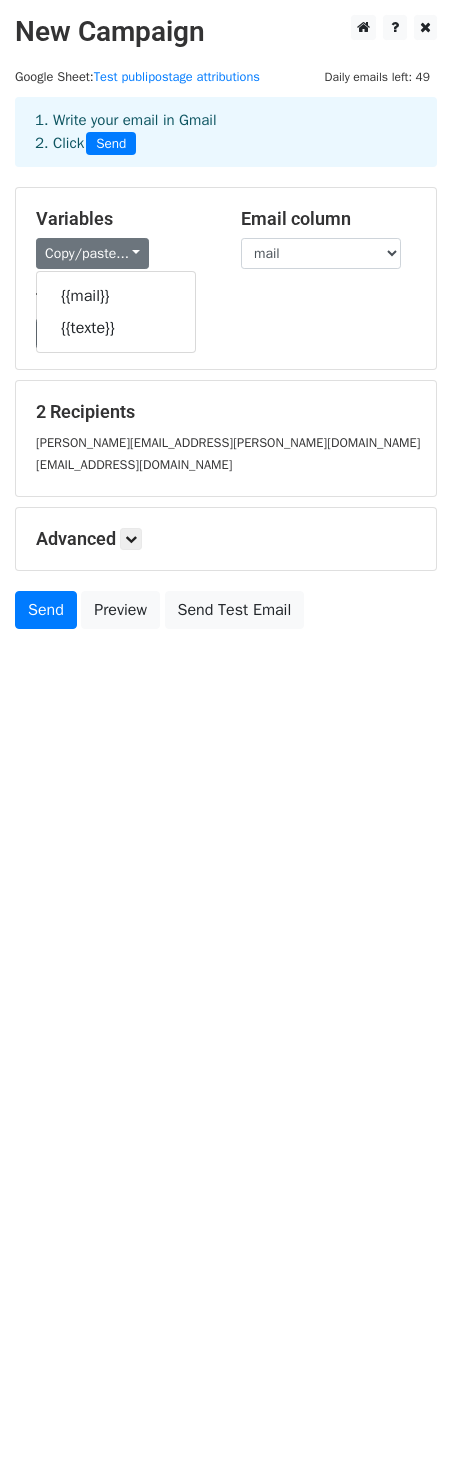 click on "Load...
Test envoi horaire
Envoi horaire
Save" at bounding box center [226, 333] 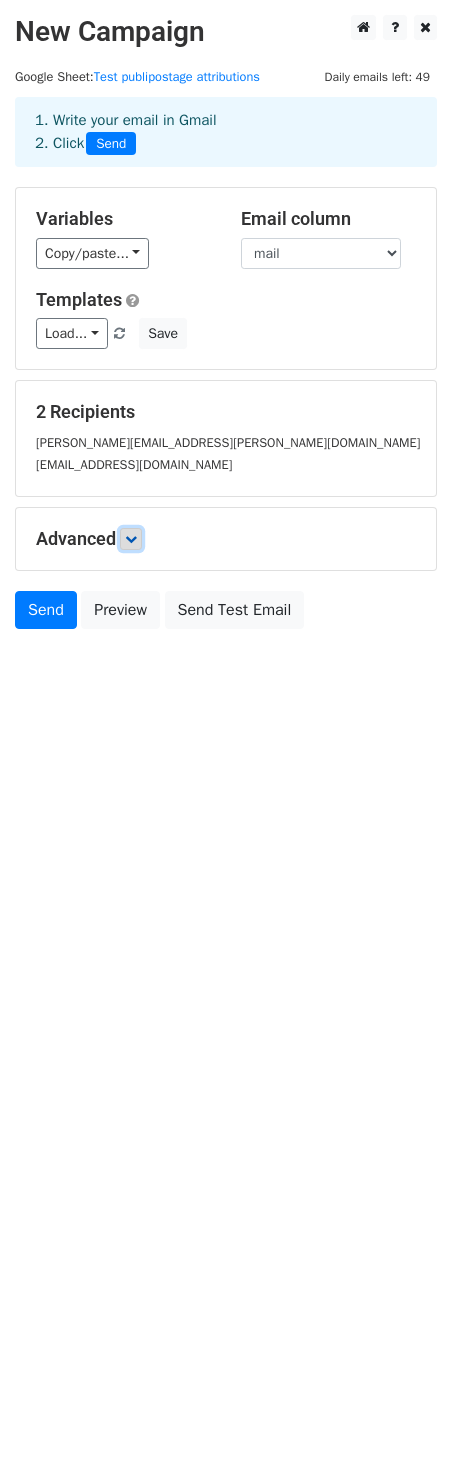 click at bounding box center (131, 539) 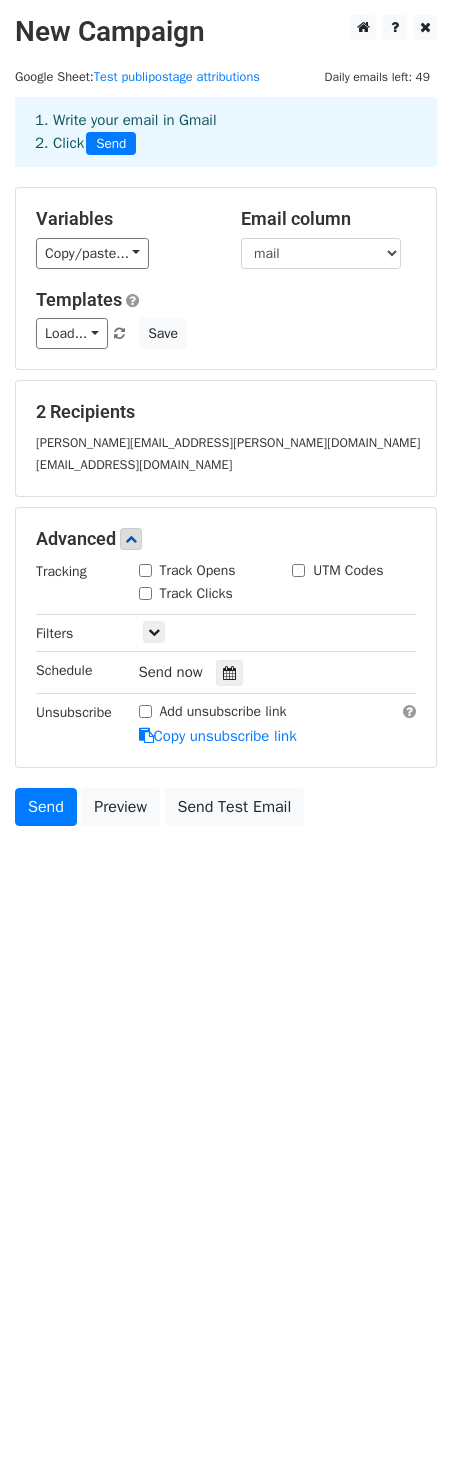 click on "Track Opens" at bounding box center [145, 570] 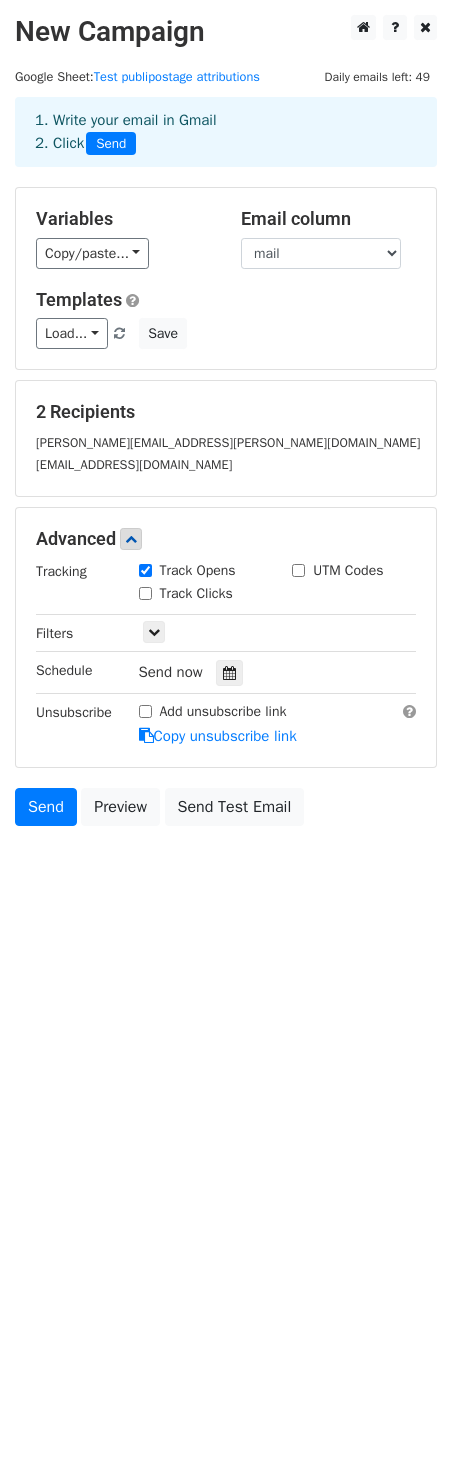 click on "Track Clicks" at bounding box center [145, 593] 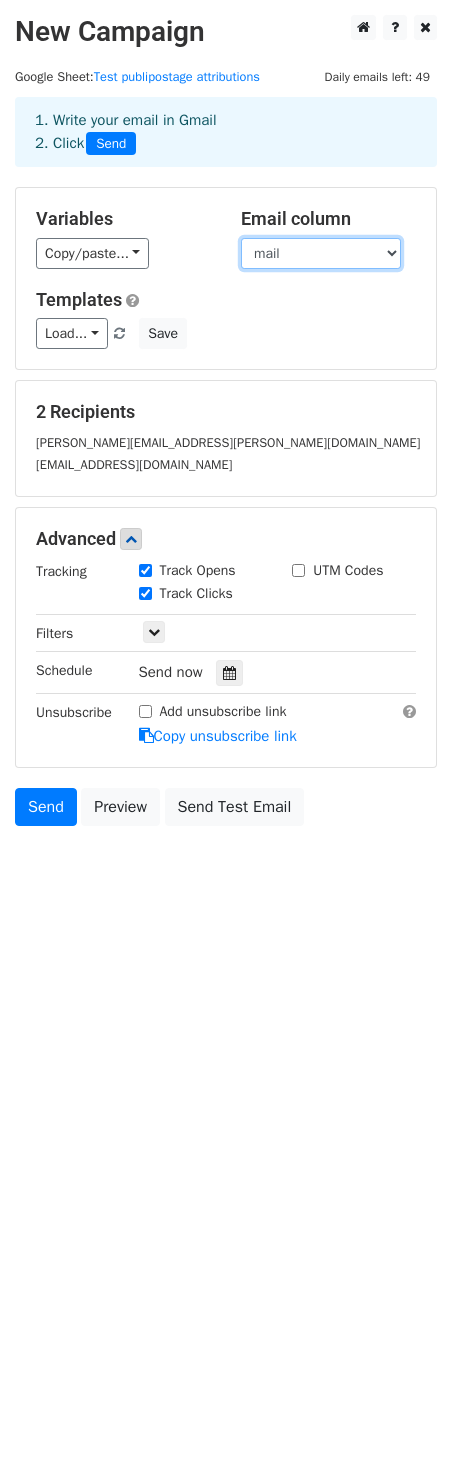 click on "mail
texte" at bounding box center [321, 253] 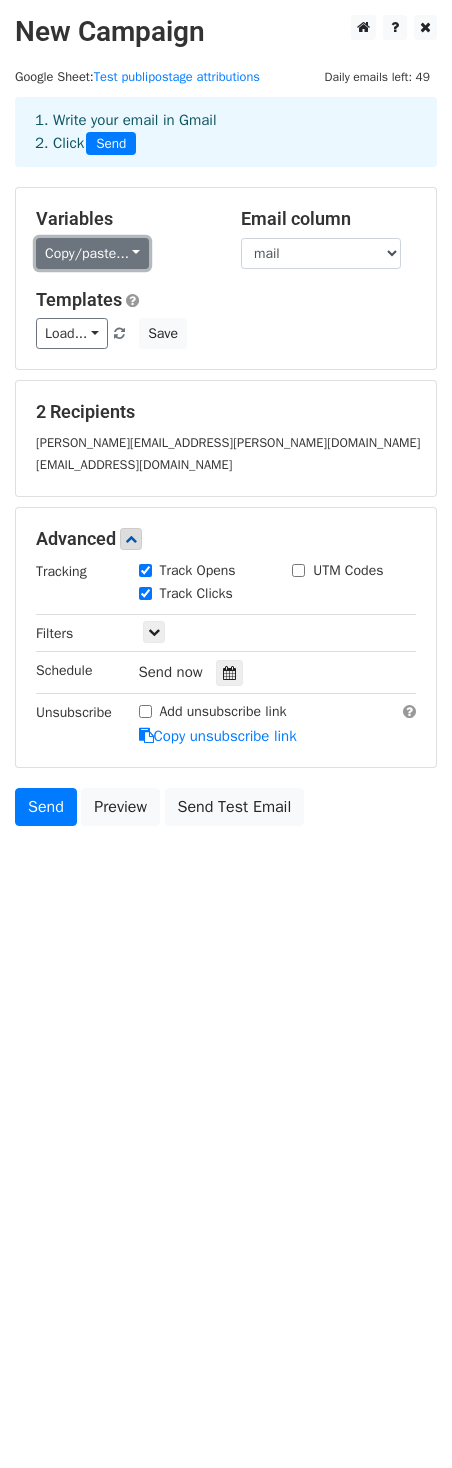 click on "Copy/paste..." at bounding box center (92, 253) 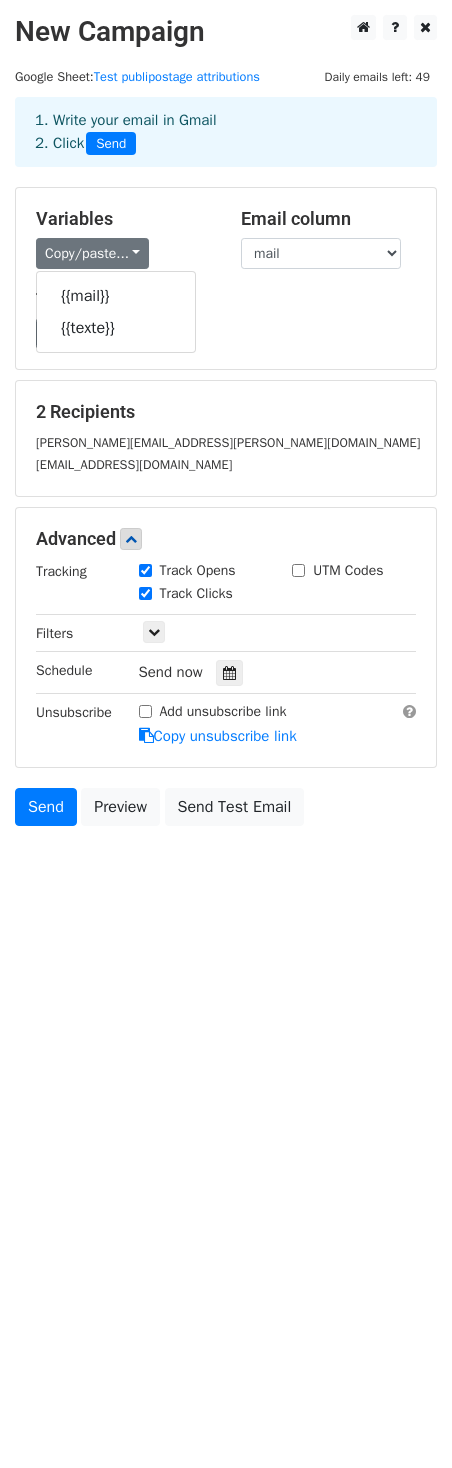 click on "Load...
Test envoi horaire
Envoi horaire
Save" at bounding box center [226, 333] 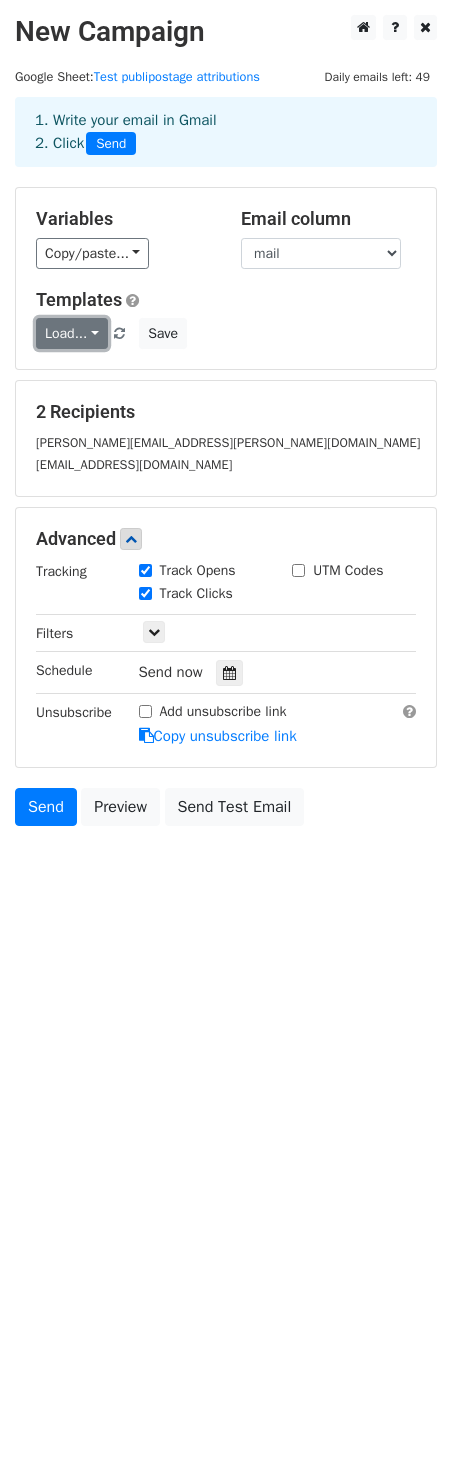 click on "Load..." at bounding box center [72, 333] 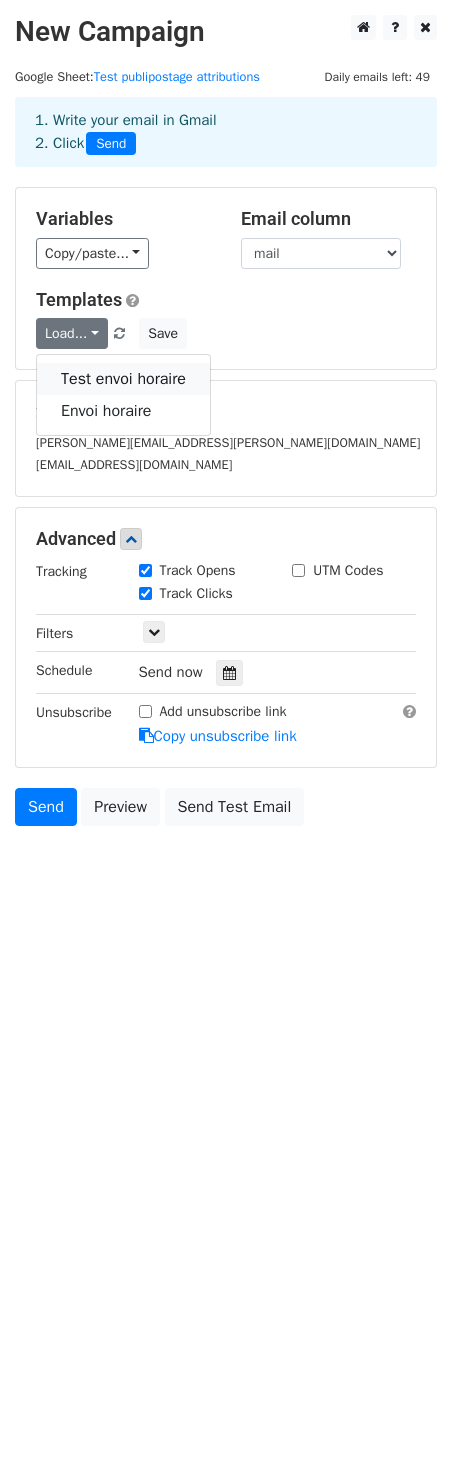 click on "Test envoi horaire" at bounding box center [123, 379] 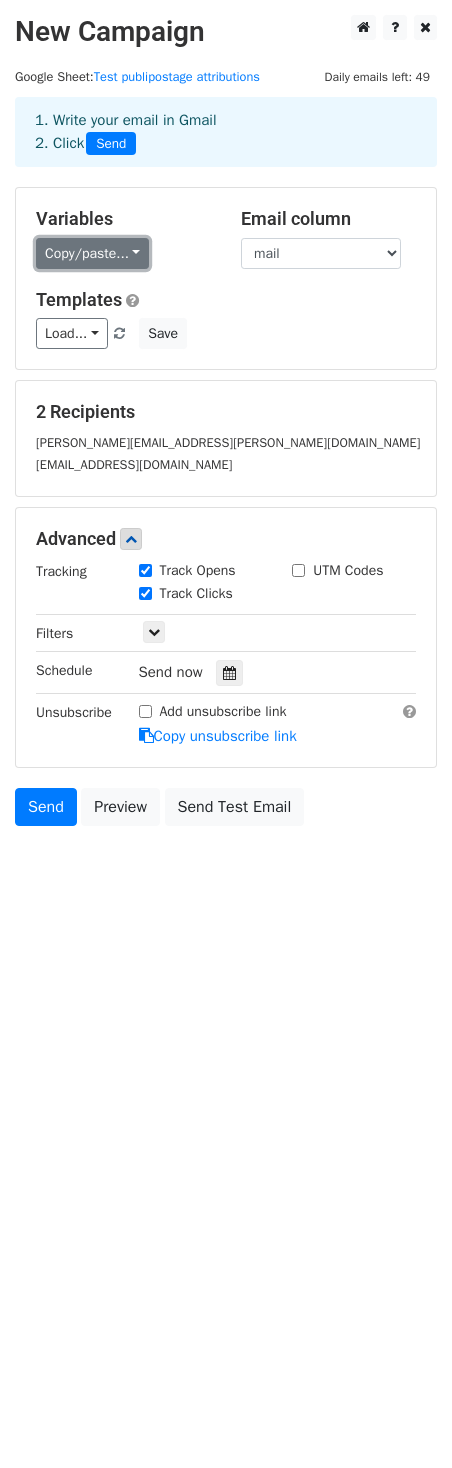 click on "Copy/paste..." at bounding box center [92, 253] 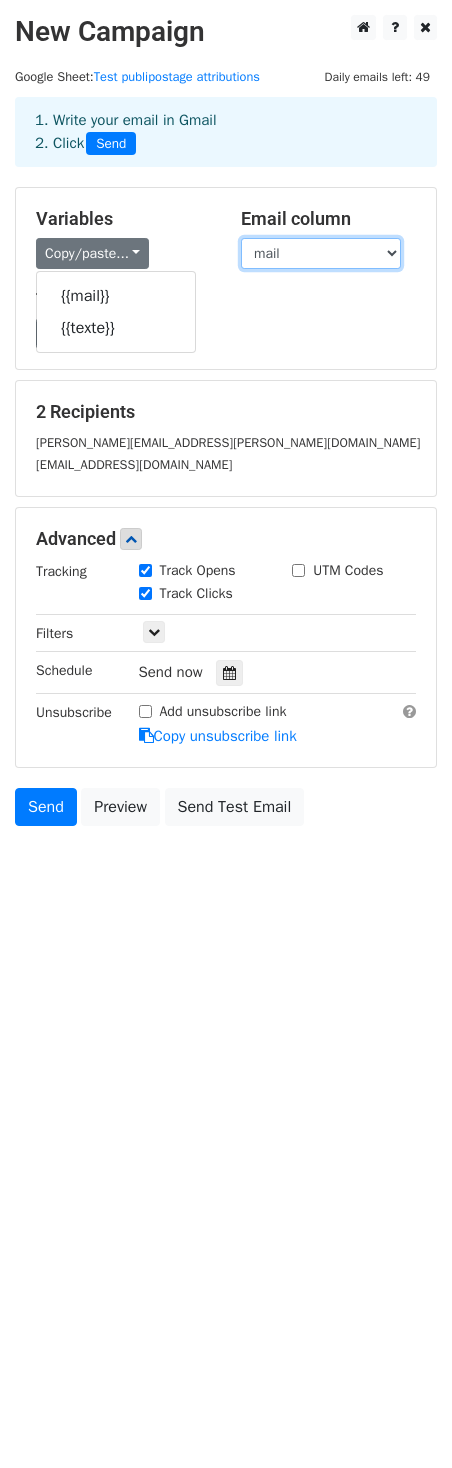 click on "mail
texte" at bounding box center (321, 253) 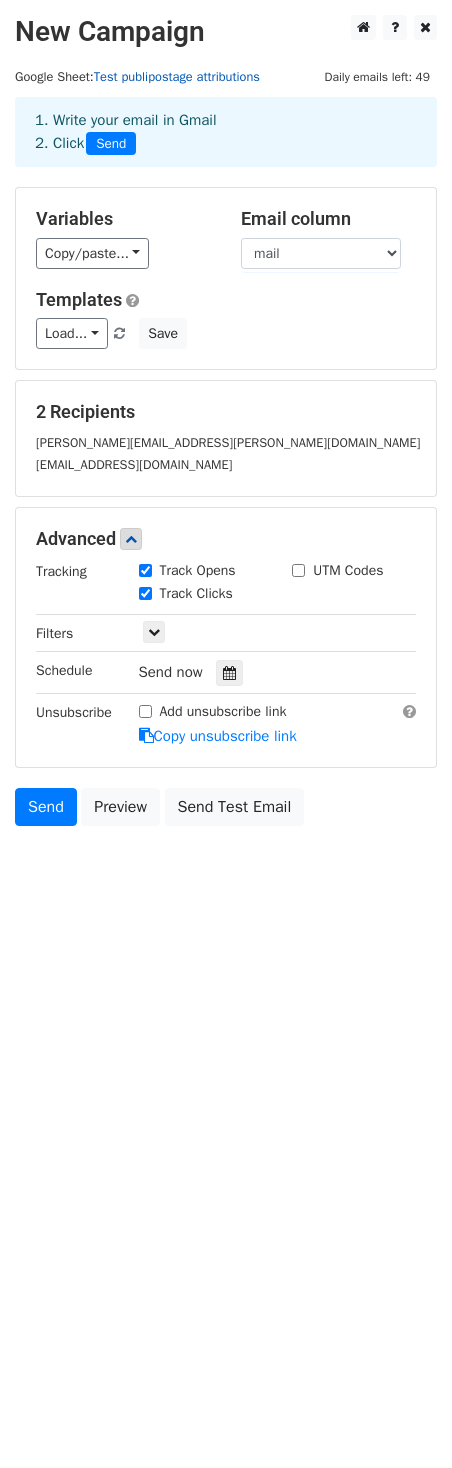 click on "Test publipostage attributions" at bounding box center (177, 77) 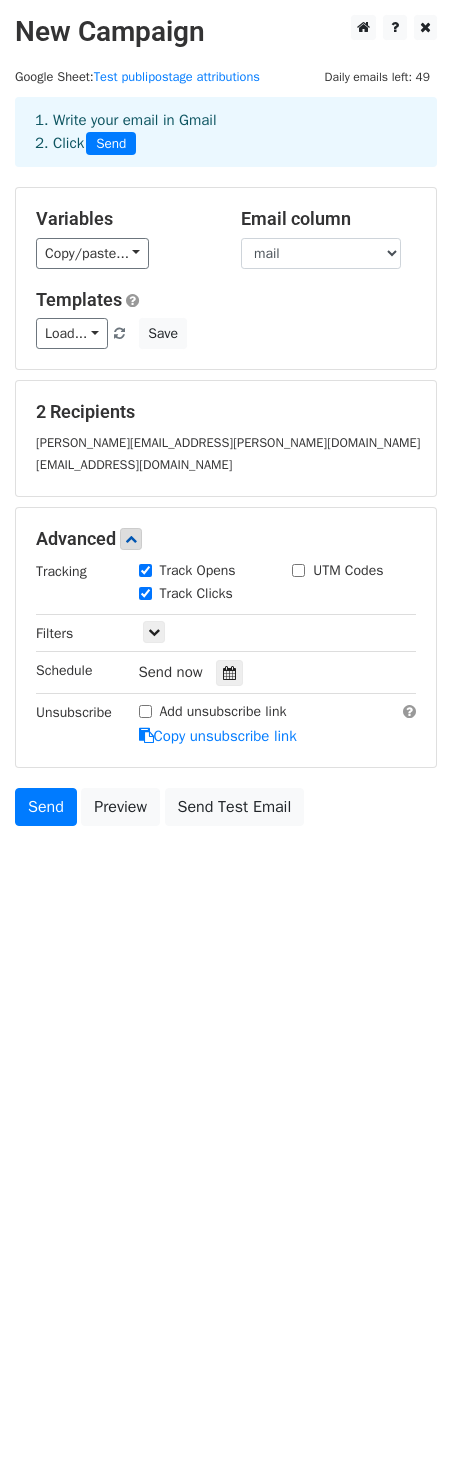 click on "New Campaign
Daily emails left: 49
Google Sheet:
Test publipostage attributions
1. Write your email in Gmail
2. Click
Send
Variables
Copy/paste...
{{mail}}
{{texte}}
Email column
mail
texte
Templates
Load...
Test envoi horaire
Envoi horaire
Save
2 Recipients
bruno.dethier@gmail.com
bruno.dethier@sfx1.org
Advanced
Tracking
Track Opens
UTM Codes
Track Clicks
Filters
Only include spreadsheet rows that match the following filters:
Schedule
Send now
Unsubscribe
Add unsubscribe link
Copy unsubscribe link
Send
Preview
Send Test Email
July August September October November December 2025 Mon 29" at bounding box center [226, 734] 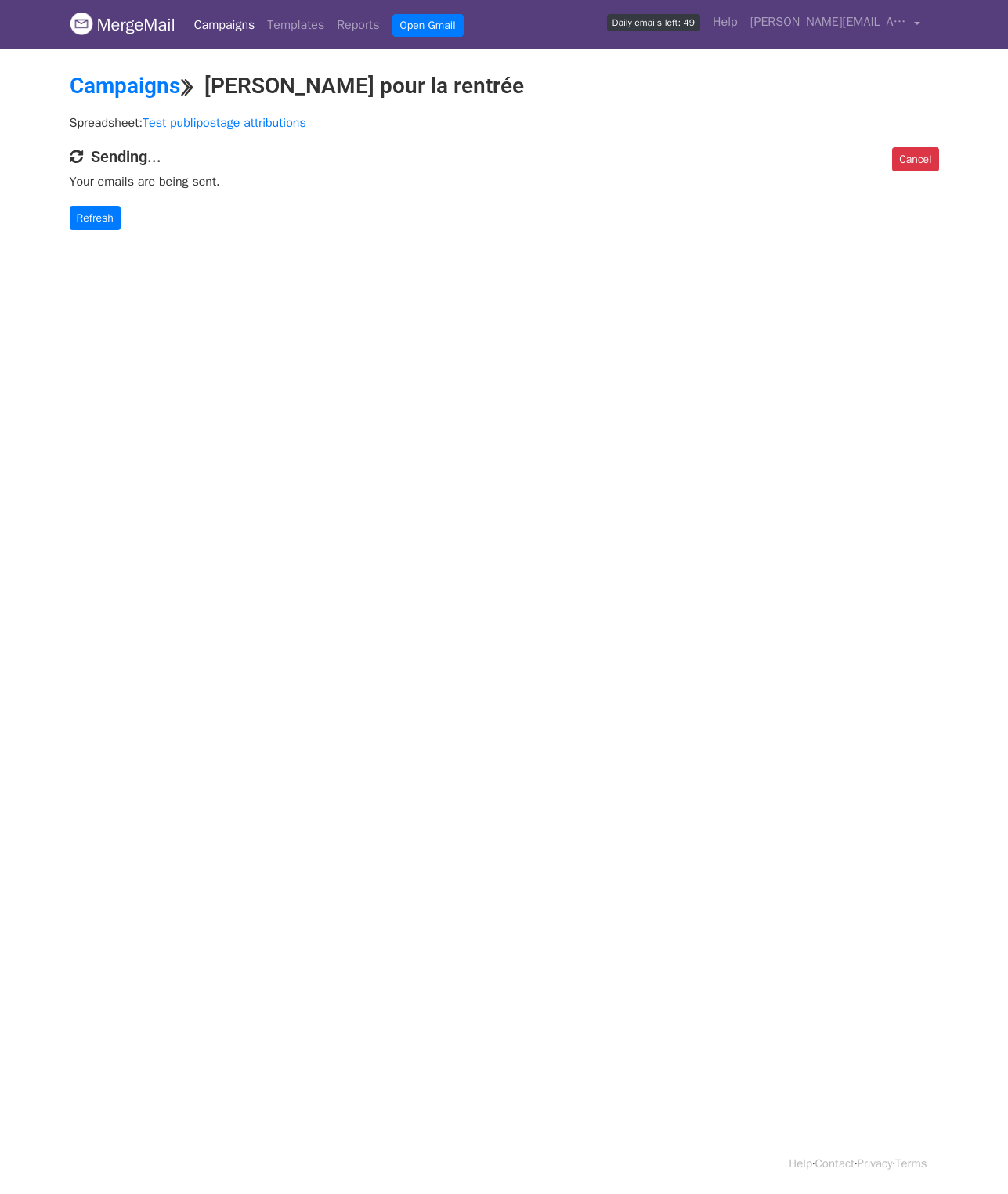 scroll, scrollTop: 0, scrollLeft: 0, axis: both 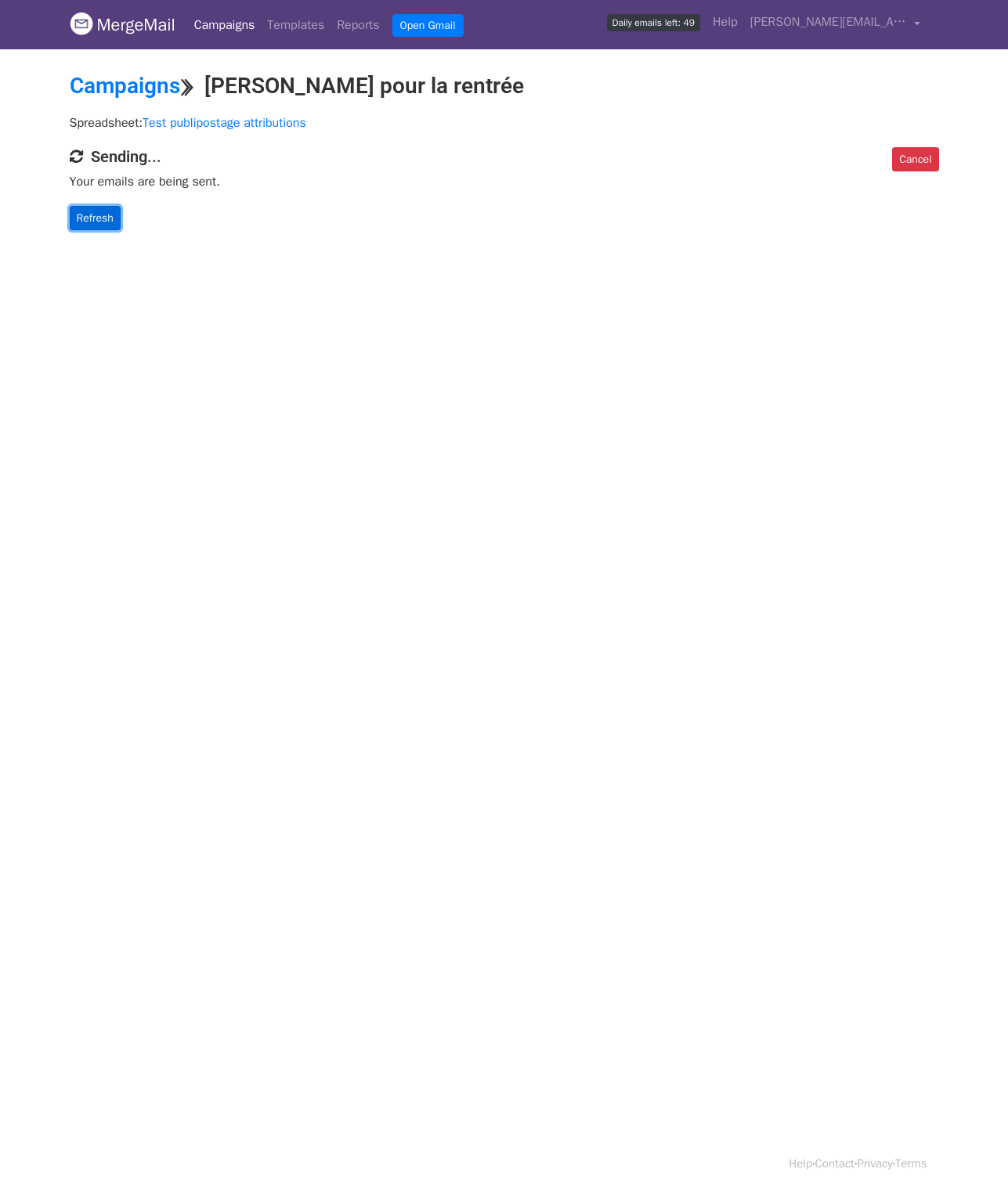 click on "Refresh" at bounding box center (95, 218) 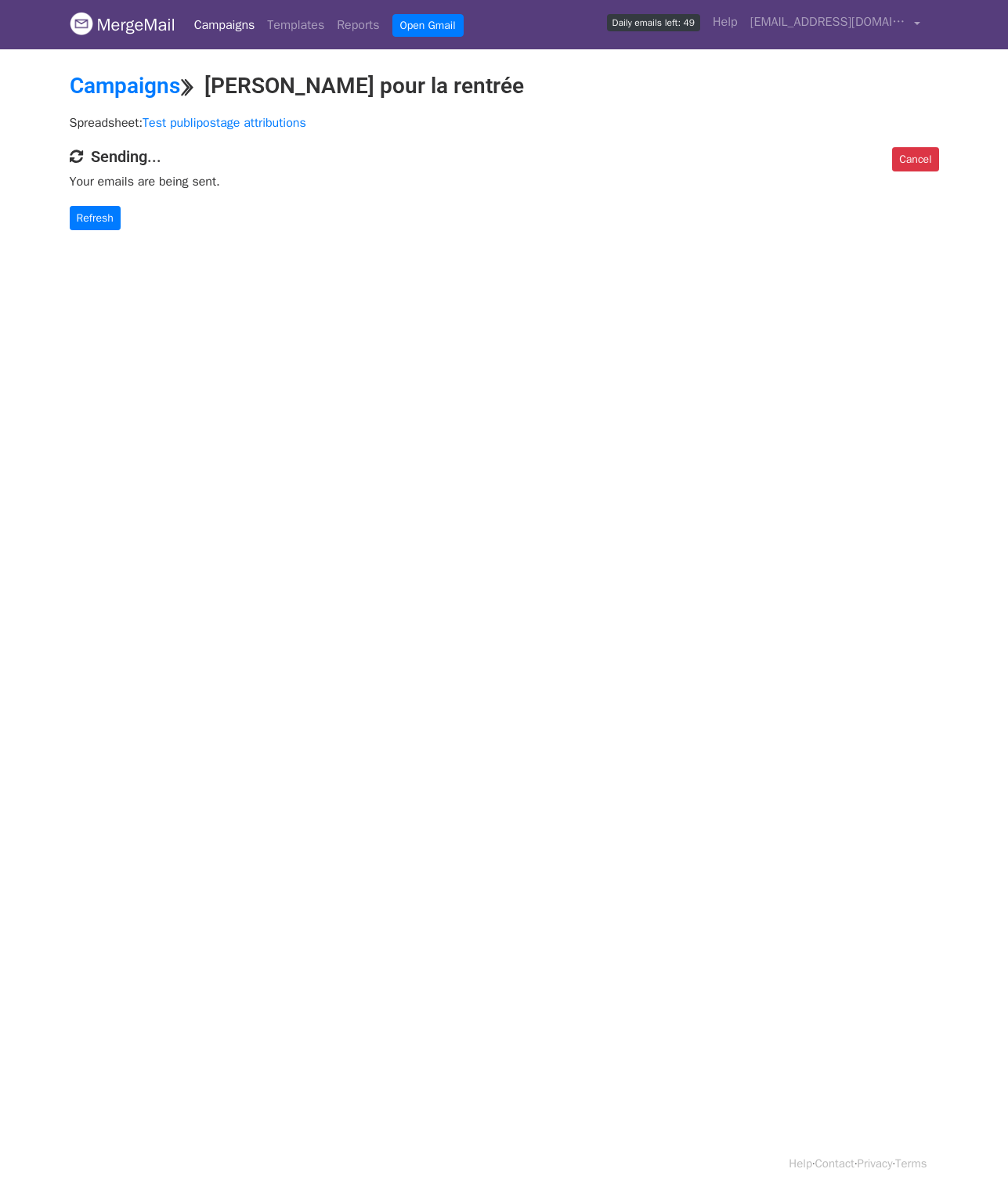 scroll, scrollTop: 0, scrollLeft: 0, axis: both 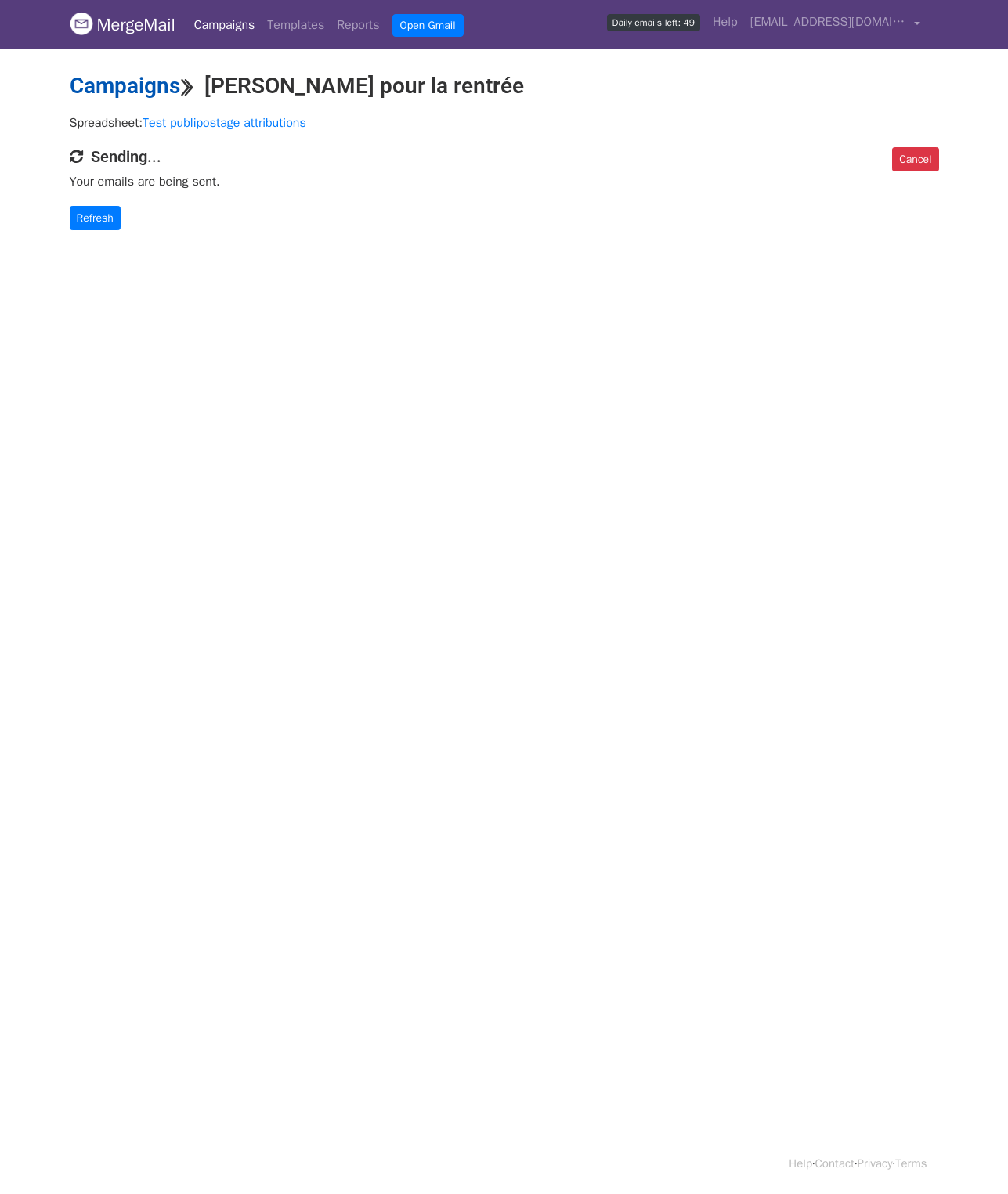 click on "Campaigns" at bounding box center (125, 85) 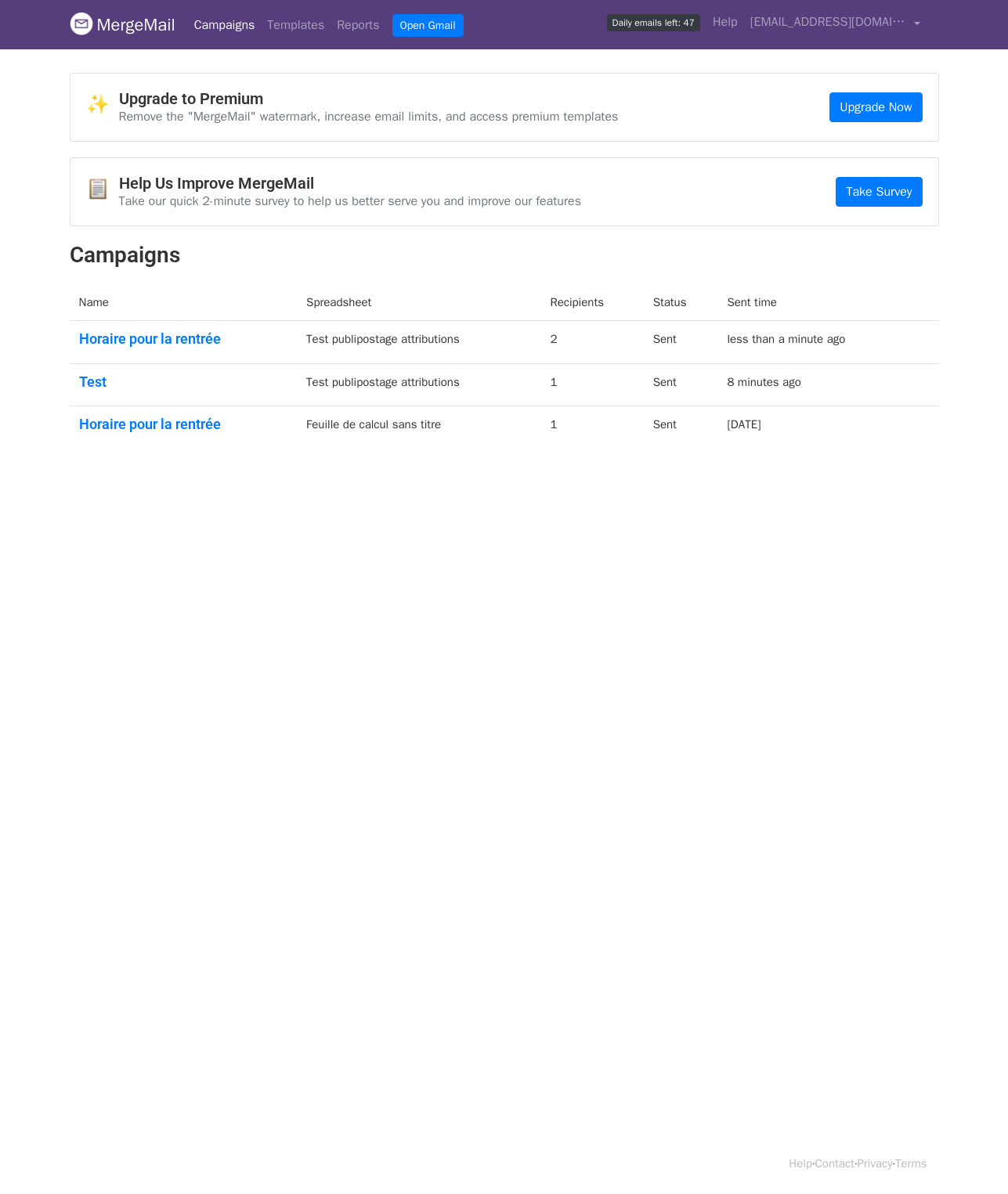 scroll, scrollTop: 0, scrollLeft: 0, axis: both 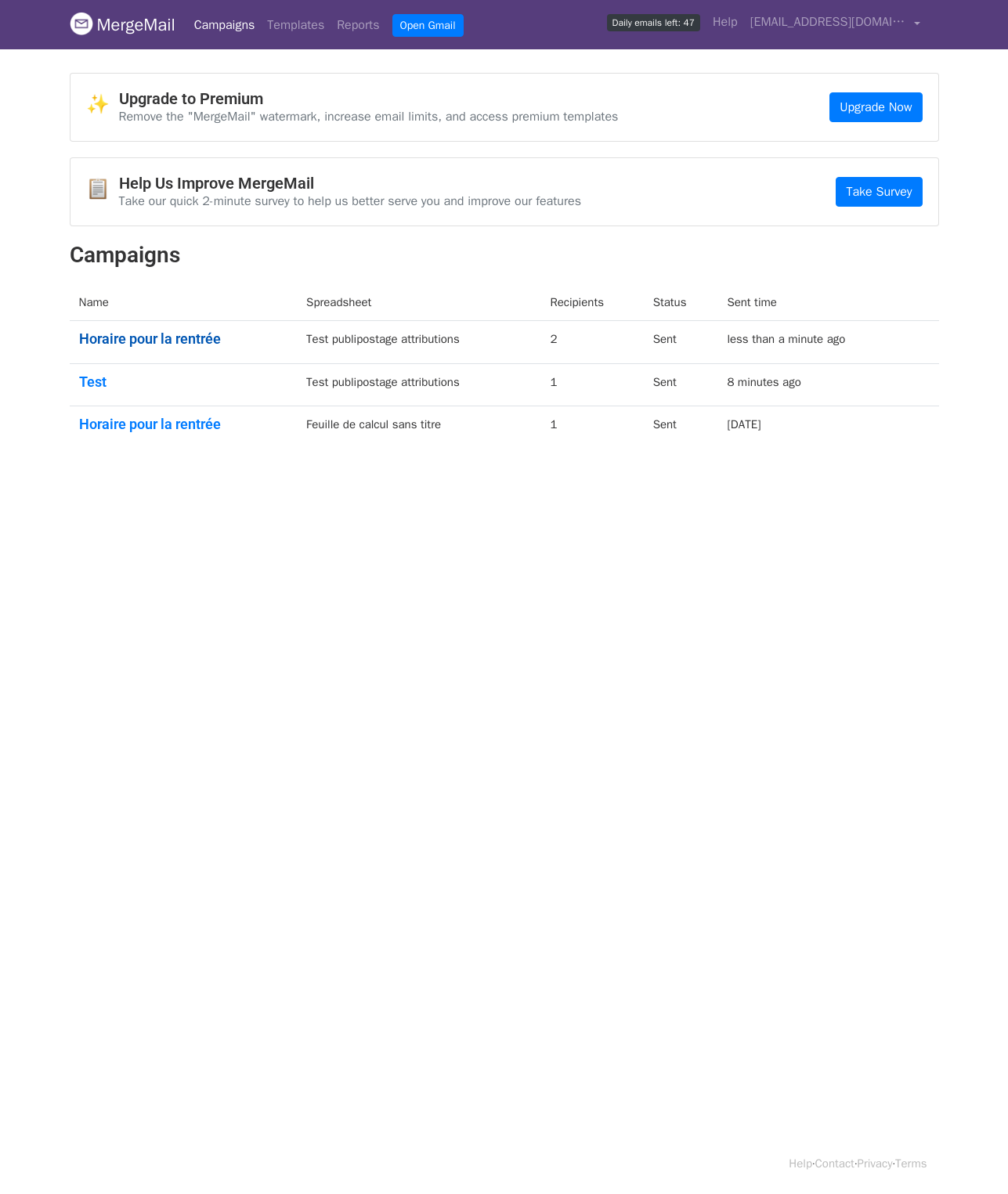 click on "Horaire pour la rentrée" at bounding box center [183, 339] 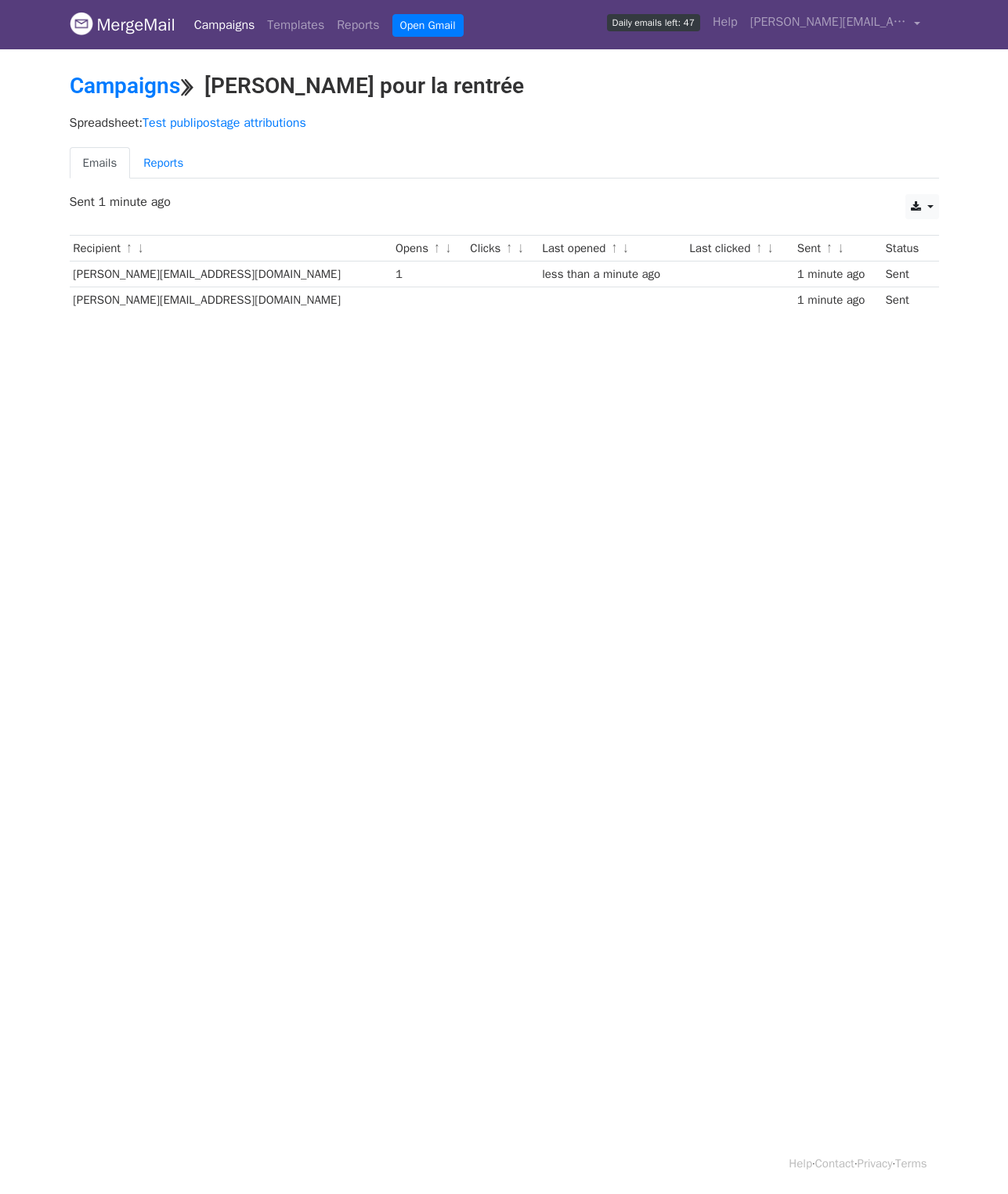 scroll, scrollTop: 0, scrollLeft: 0, axis: both 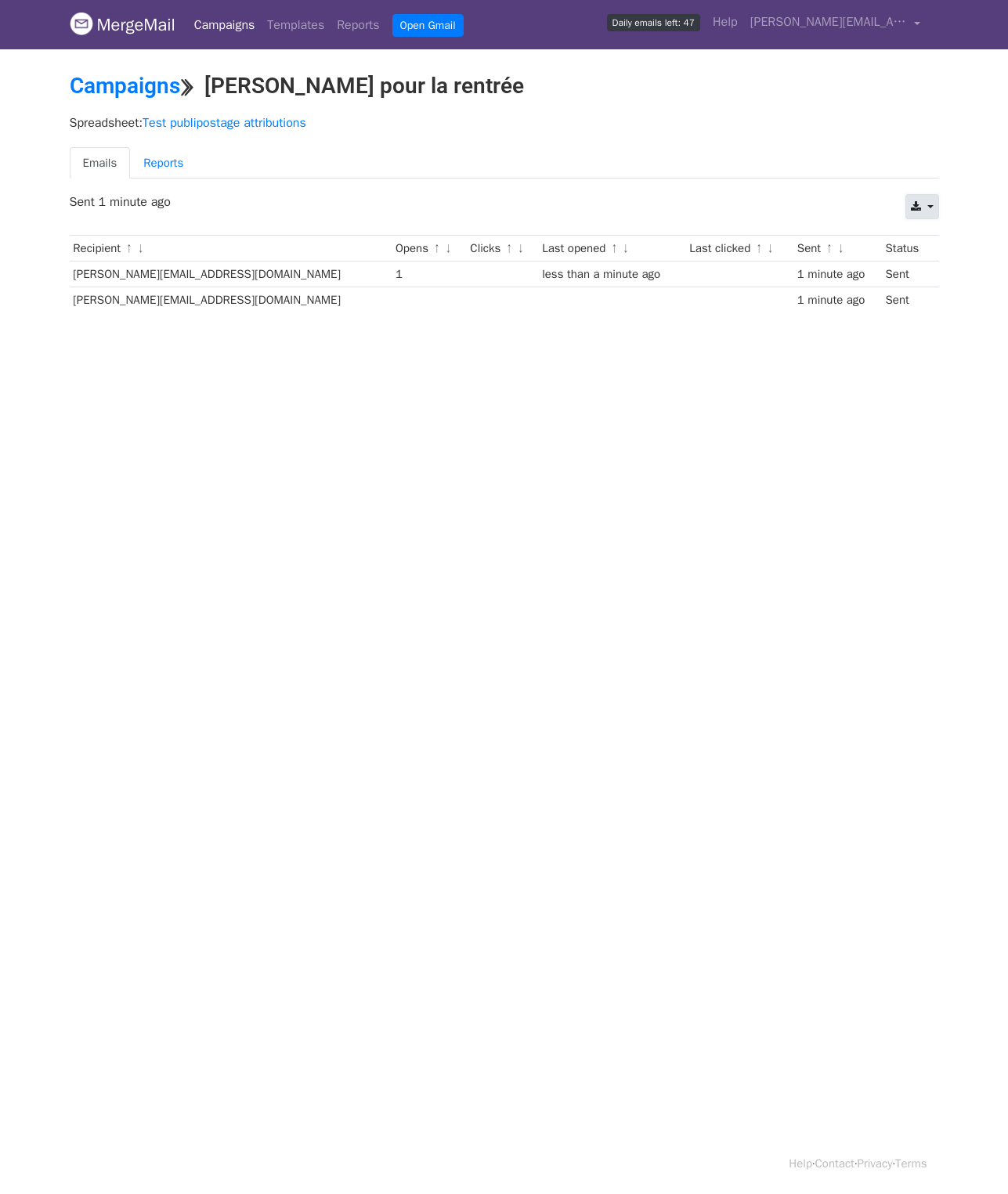 click at bounding box center [922, 207] 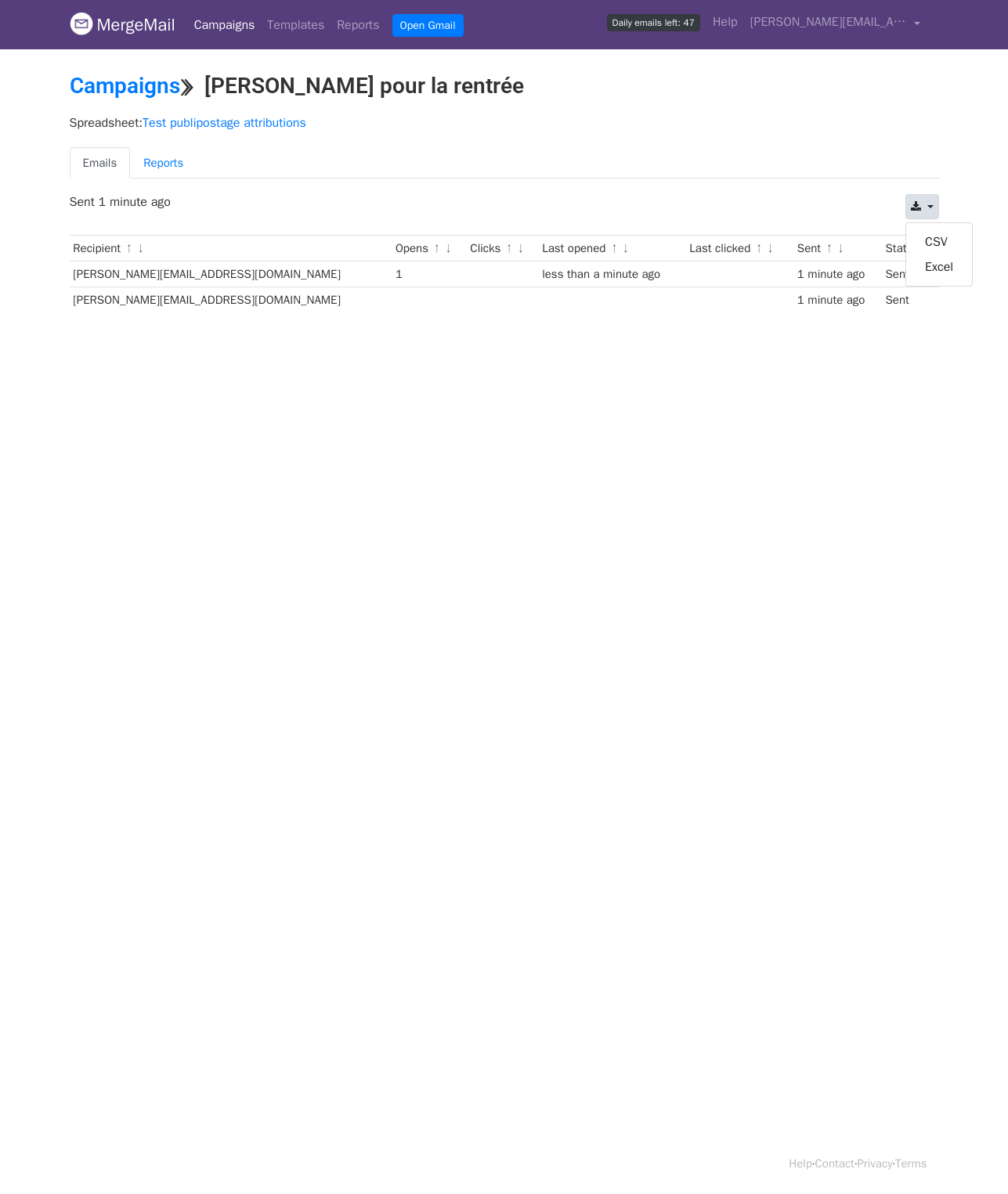 click on "Emails
Reports" at bounding box center (504, 163) 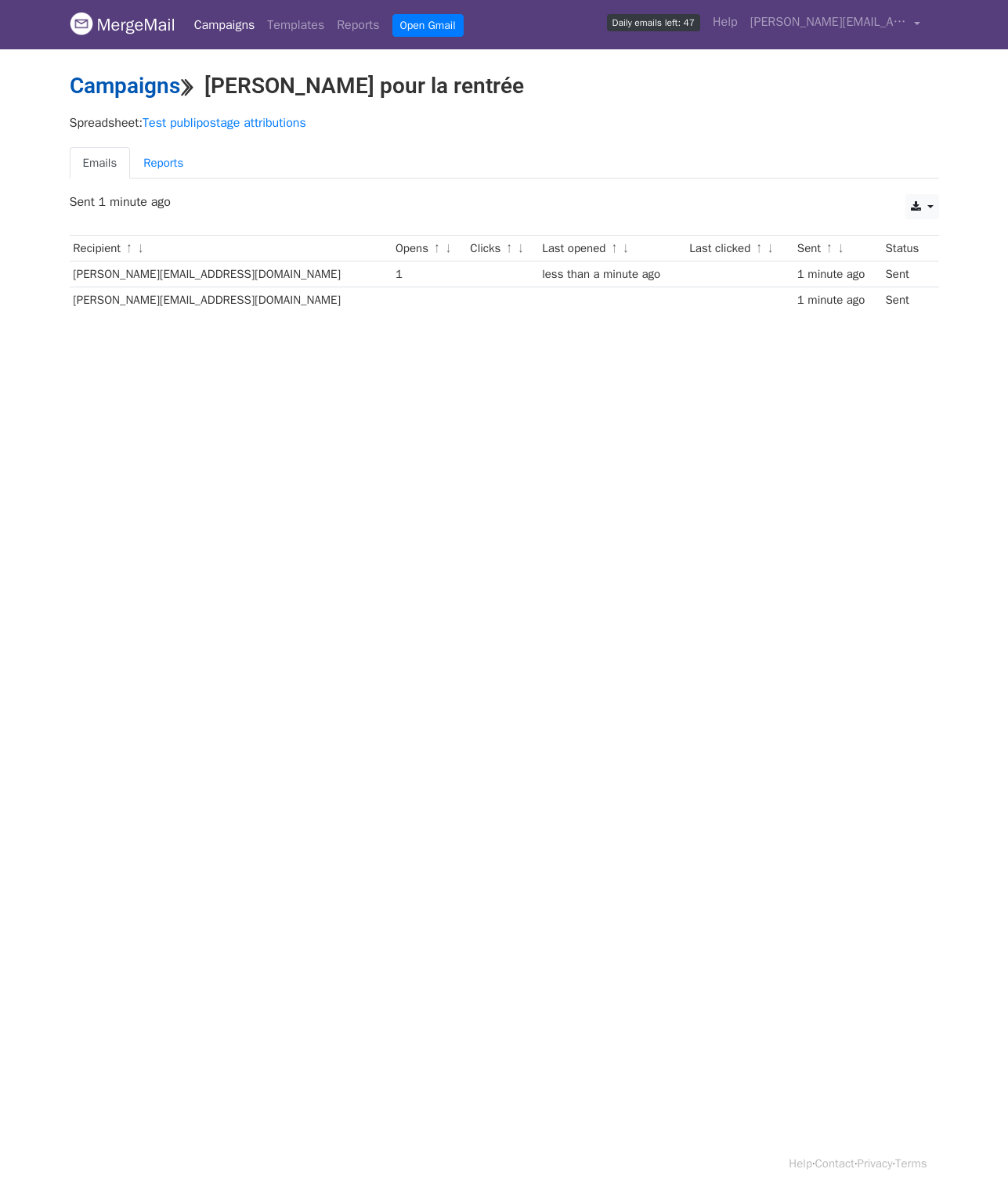 click on "Campaigns" at bounding box center (125, 85) 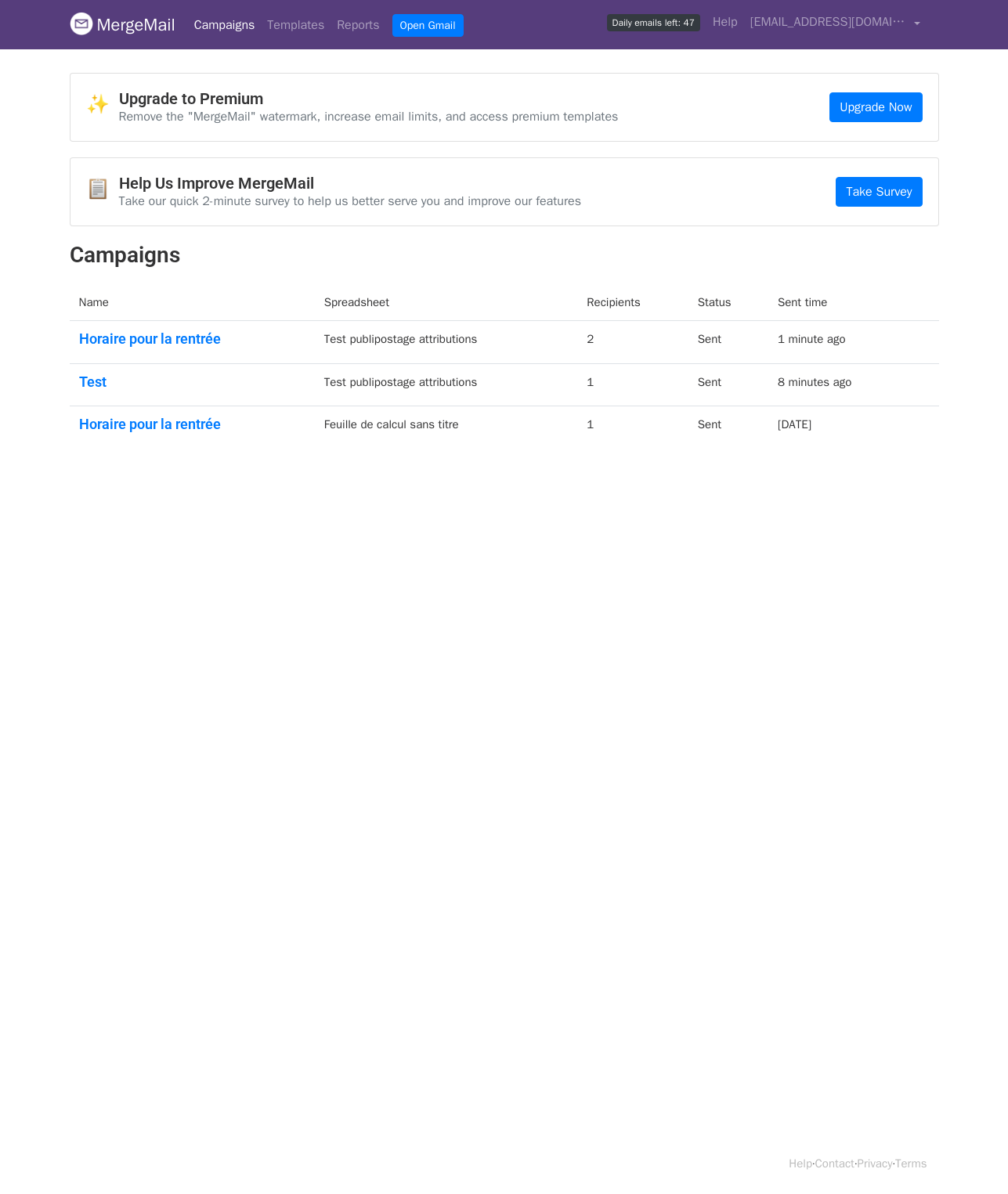 scroll, scrollTop: 0, scrollLeft: 0, axis: both 